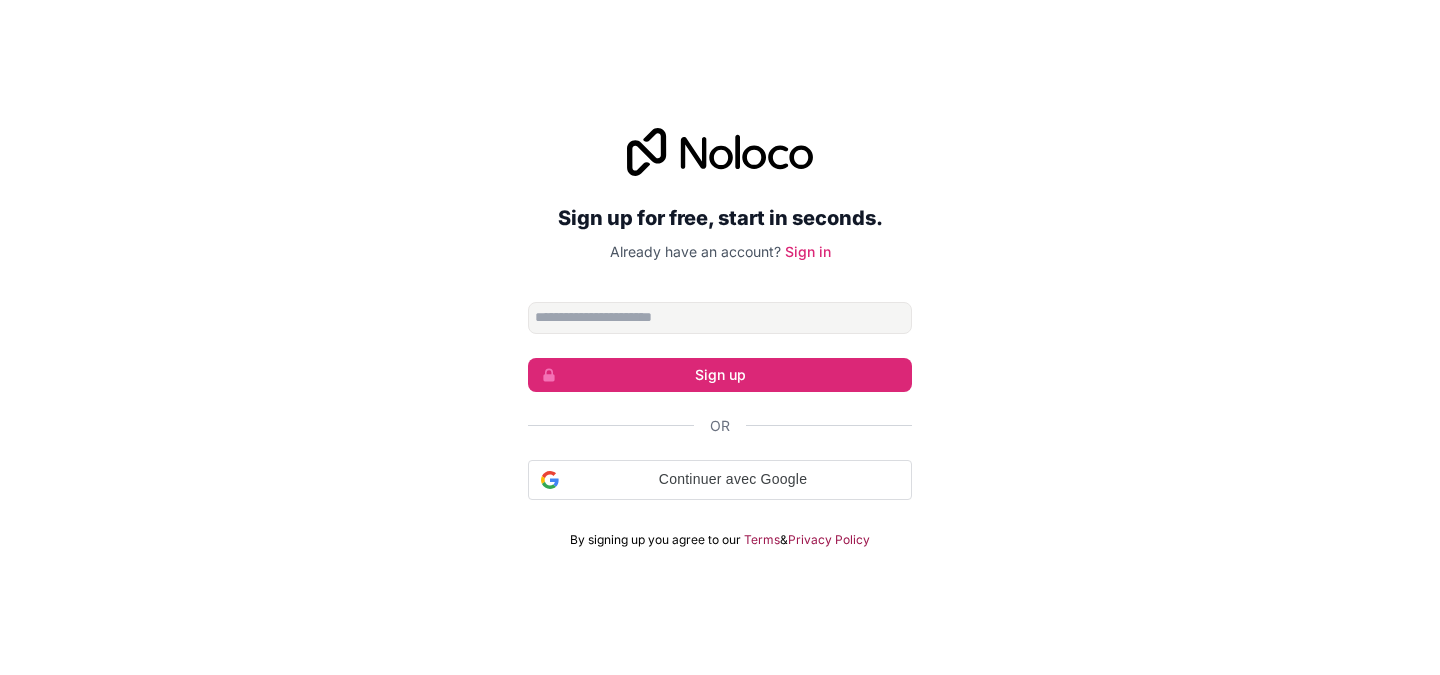 scroll, scrollTop: 0, scrollLeft: 0, axis: both 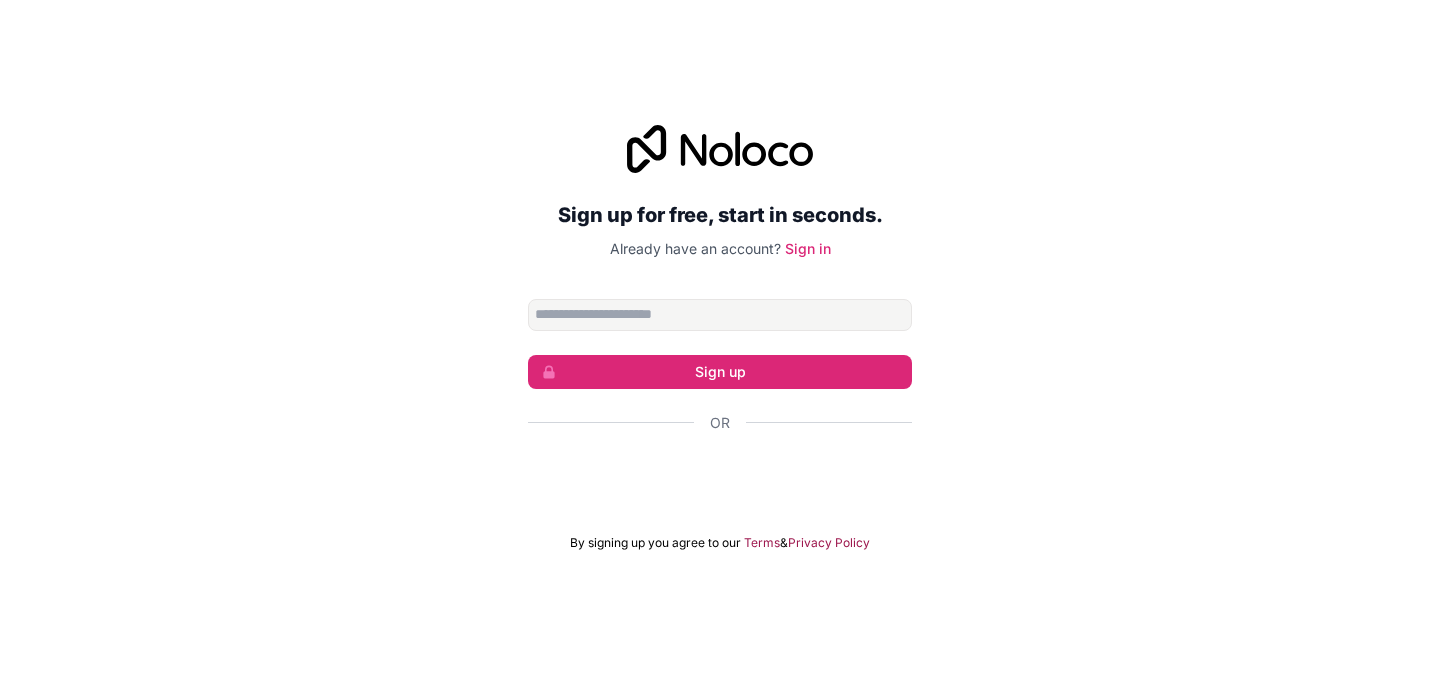 click on "Or" at bounding box center [720, 458] 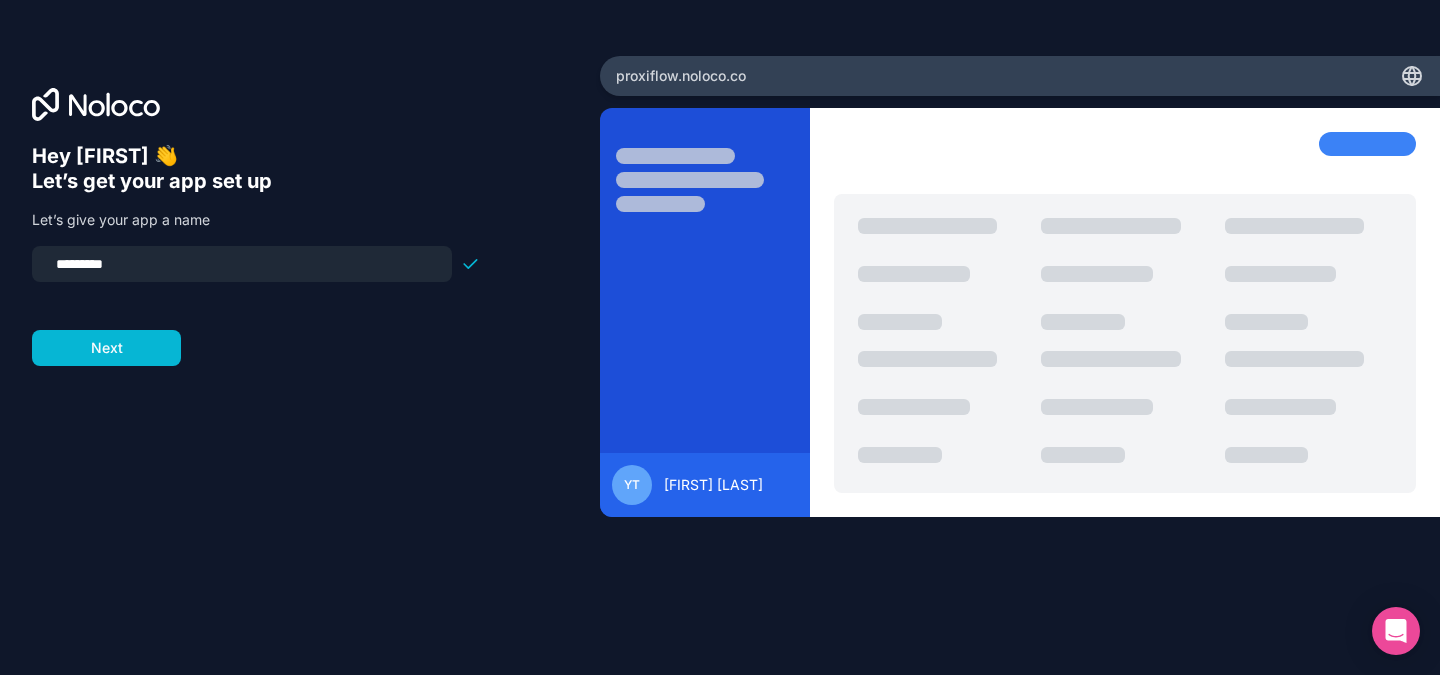 drag, startPoint x: 153, startPoint y: 273, endPoint x: 0, endPoint y: 277, distance: 153.05228 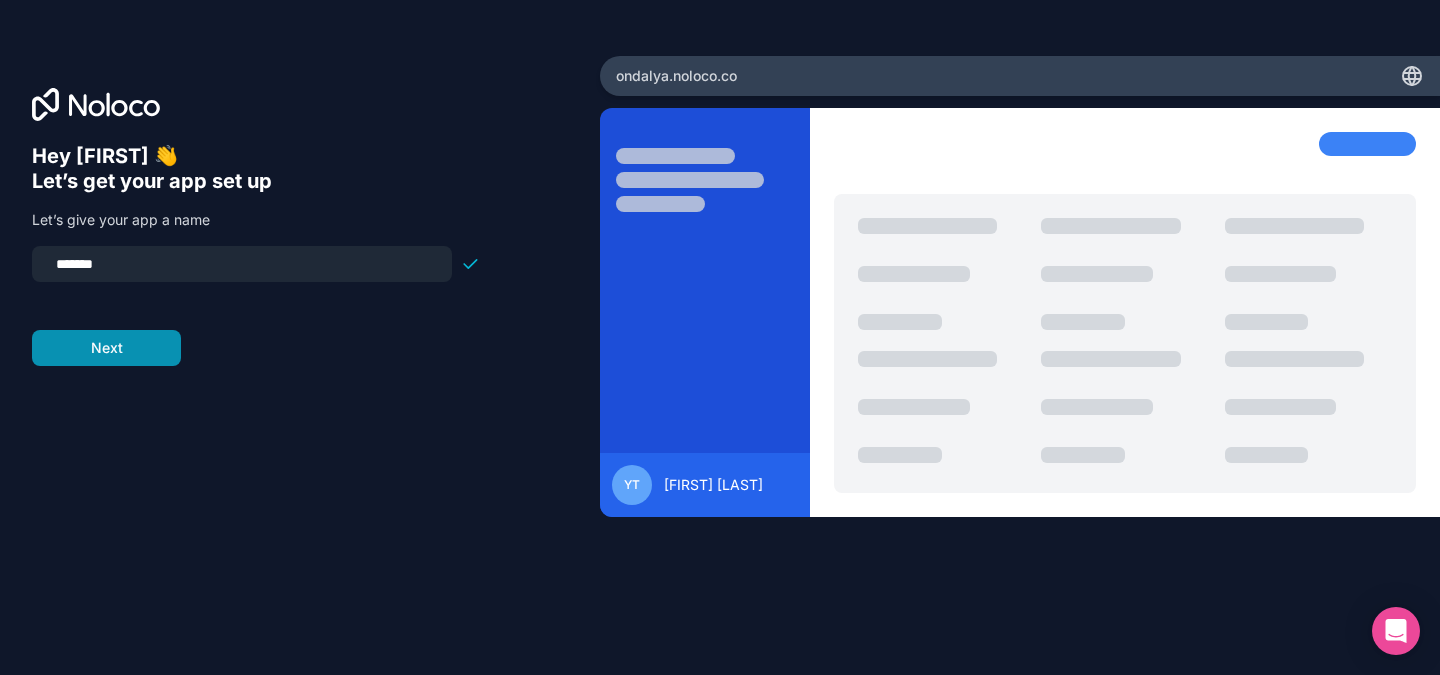 type on "*******" 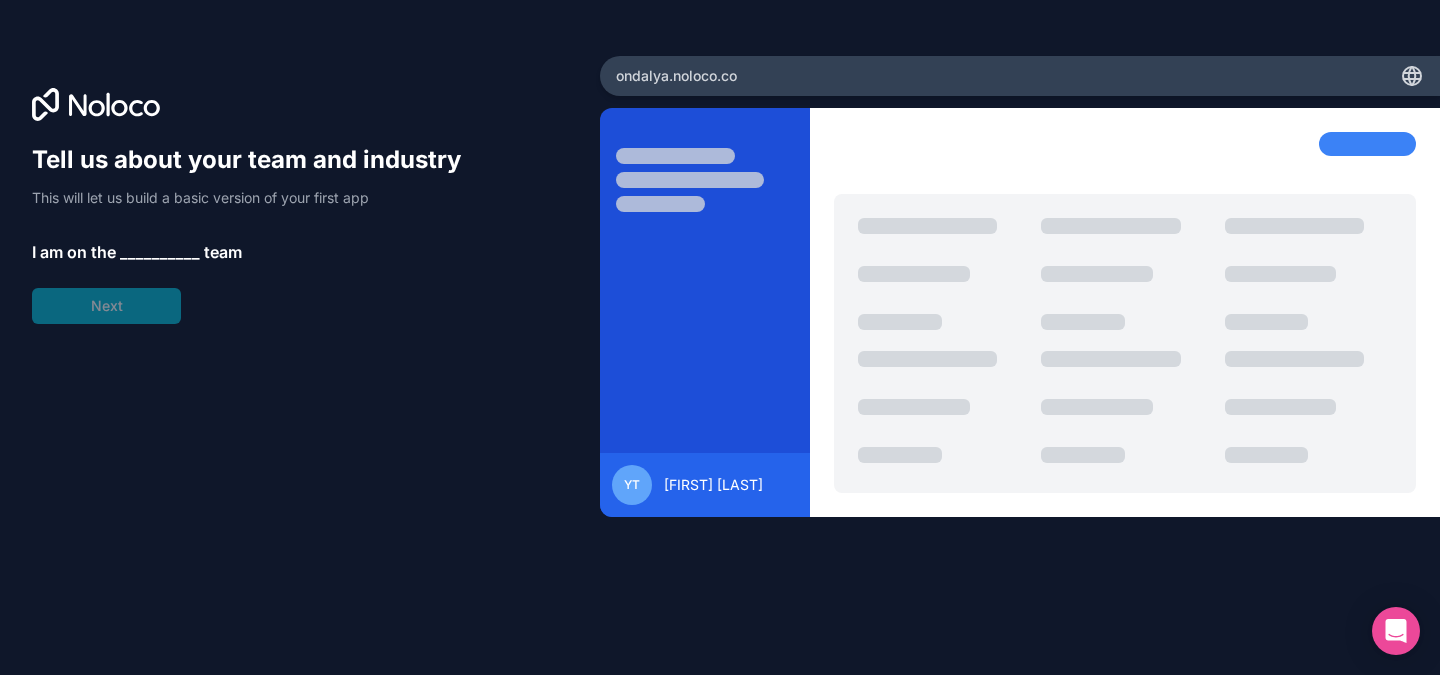 click on "__________" at bounding box center (160, 252) 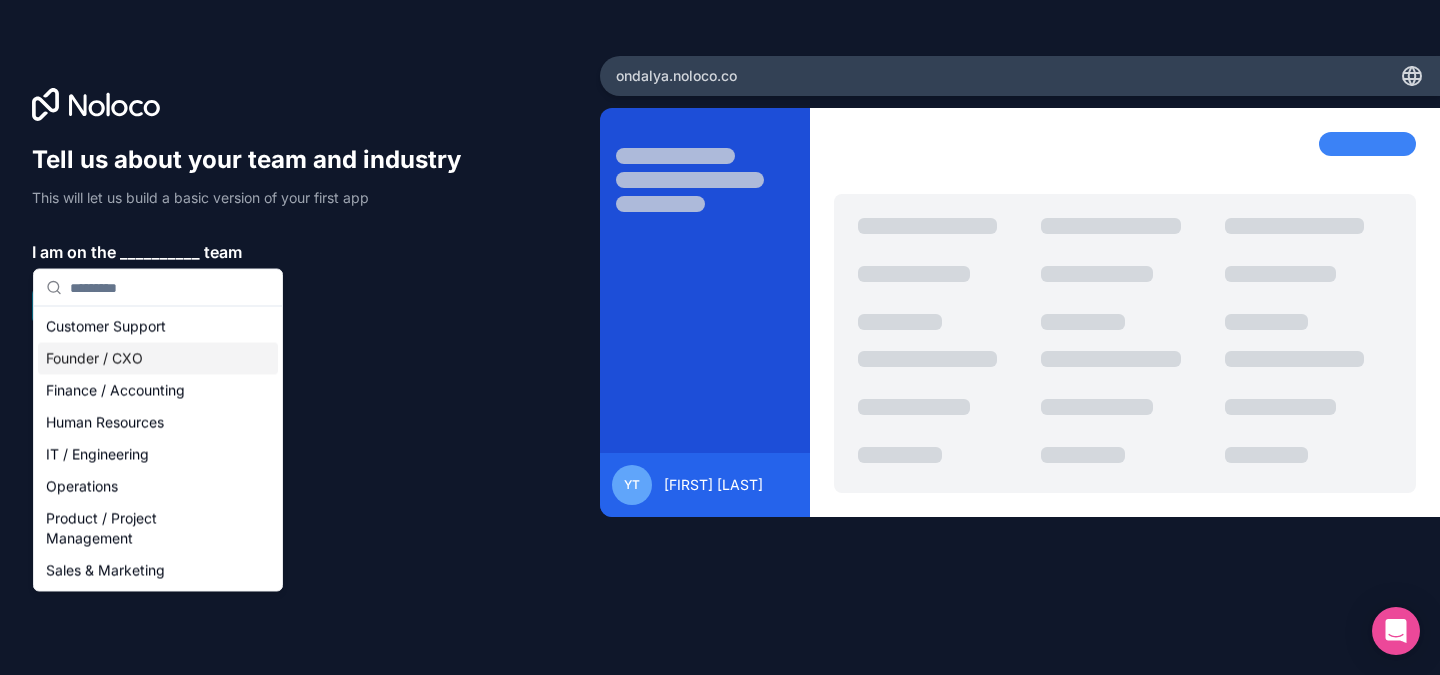click on "Founder / CXO" at bounding box center (158, 359) 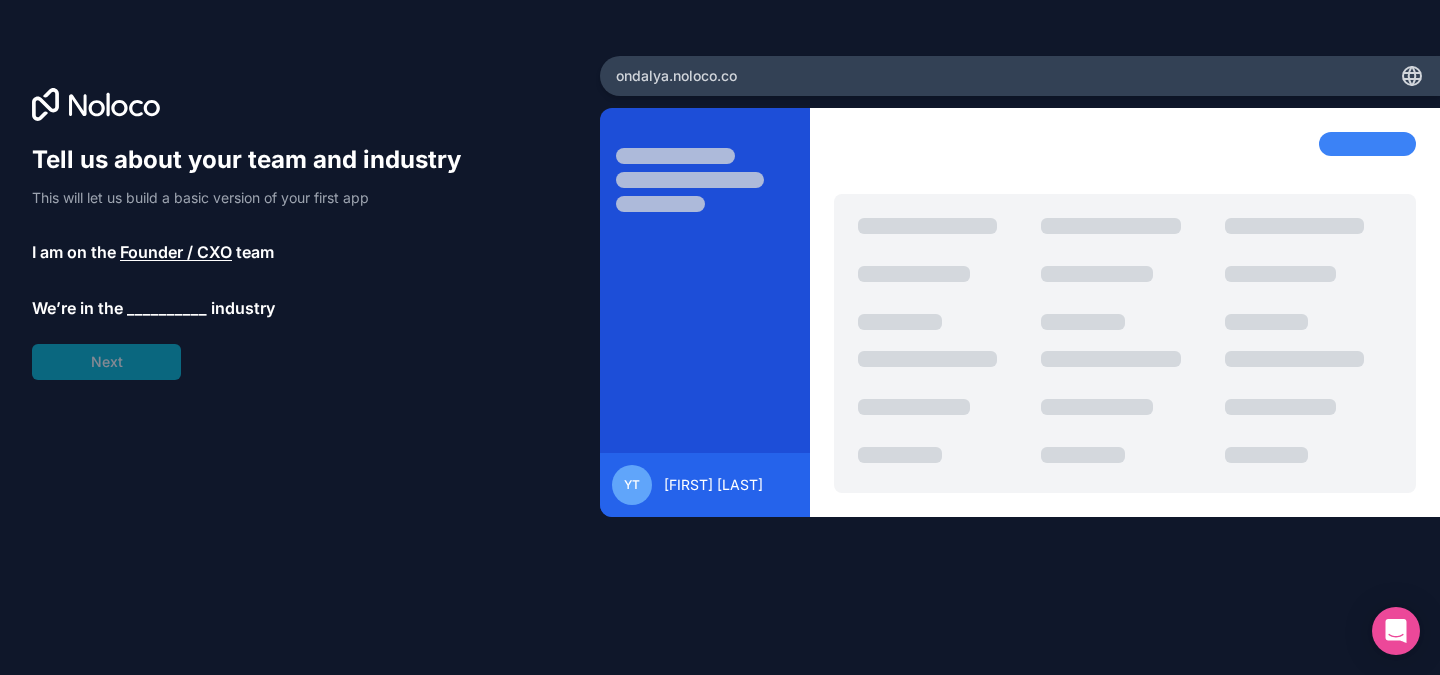 click on "__________" at bounding box center (167, 308) 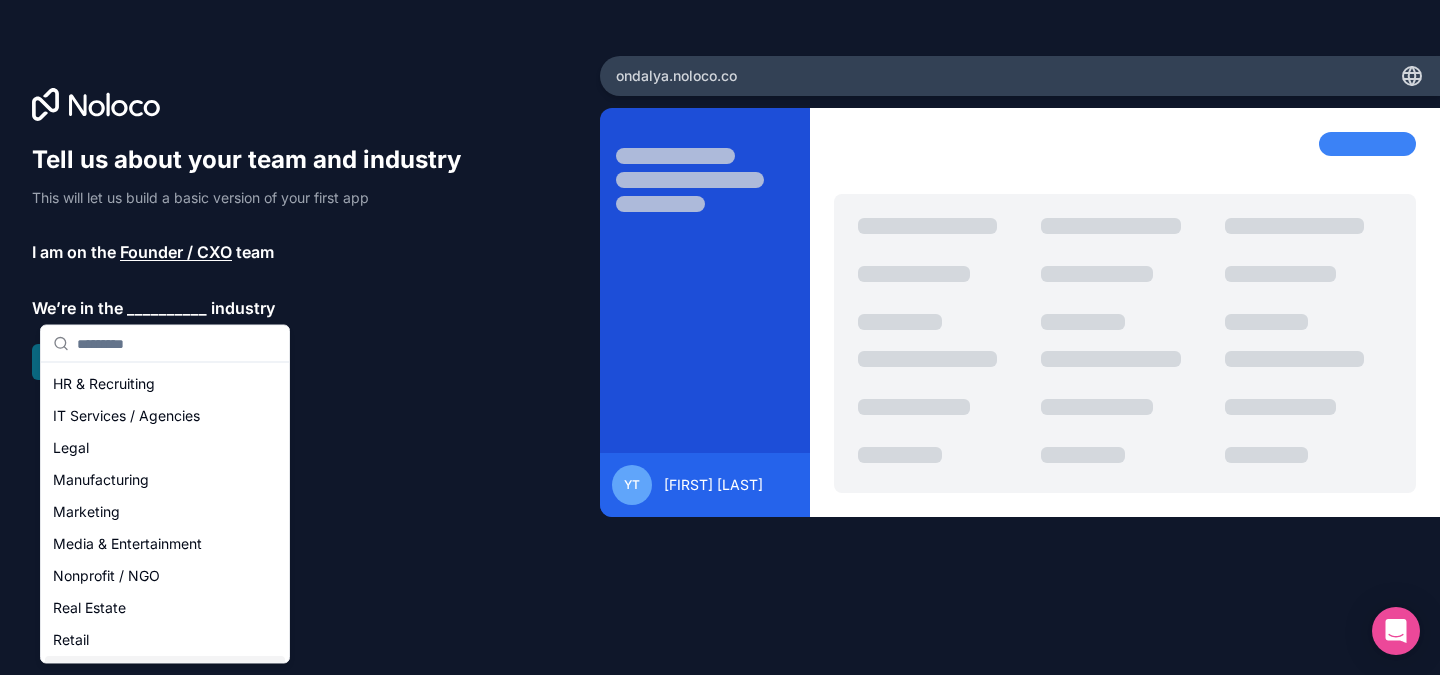 scroll, scrollTop: 189, scrollLeft: 0, axis: vertical 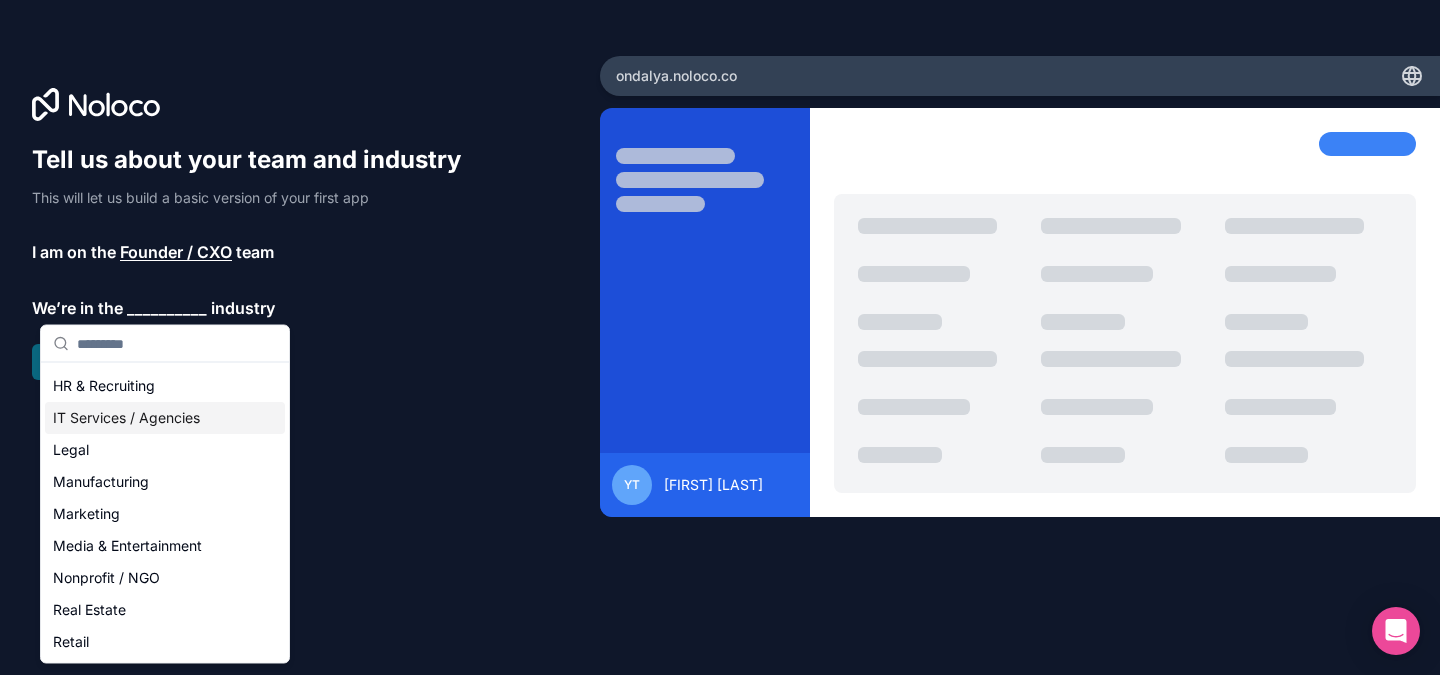 click on "IT Services / Agencies" at bounding box center (165, 418) 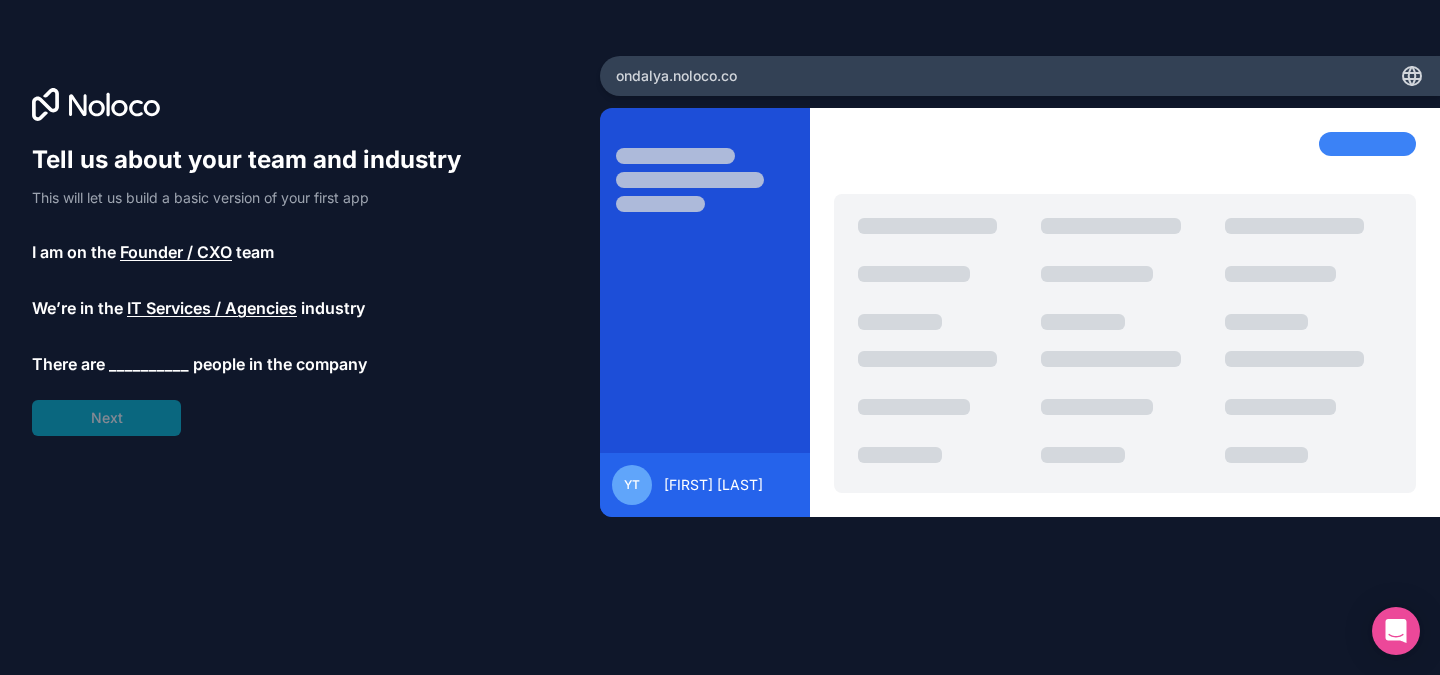 click on "__________" at bounding box center (149, 364) 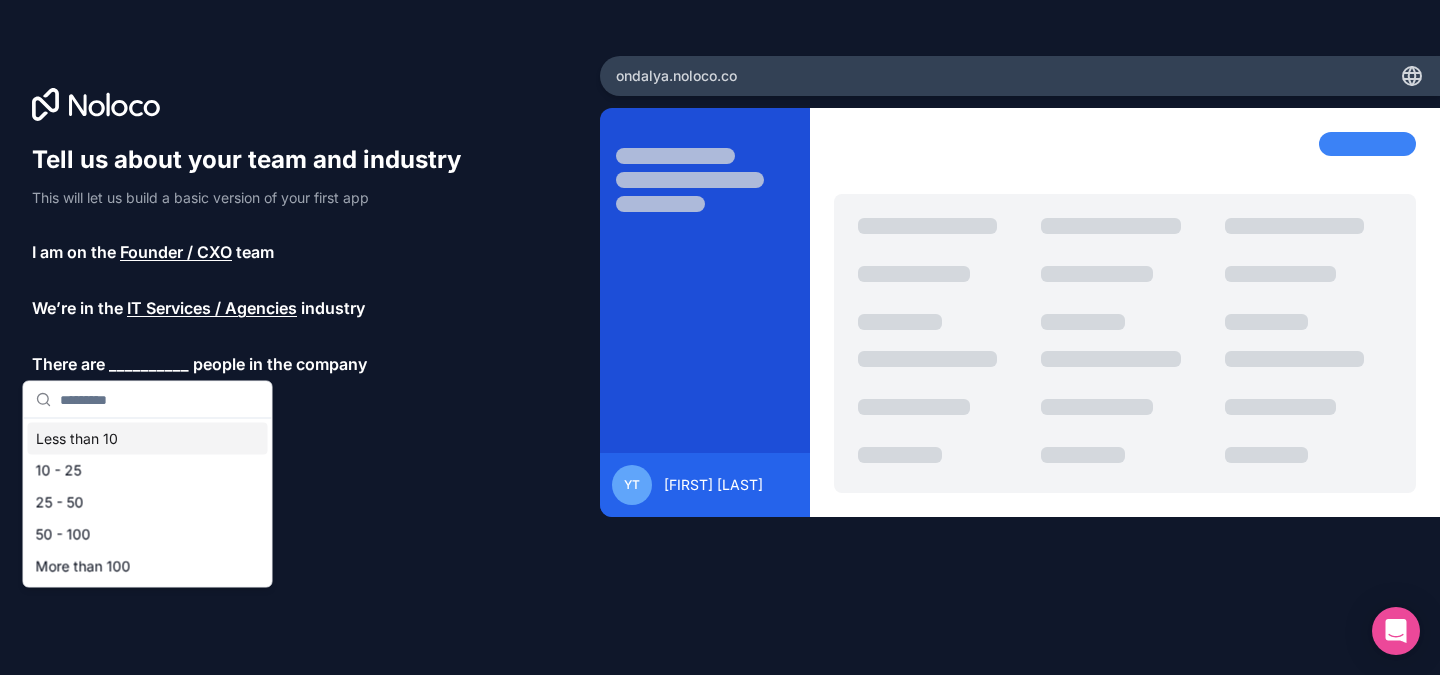 click on "Less than 10" at bounding box center [148, 439] 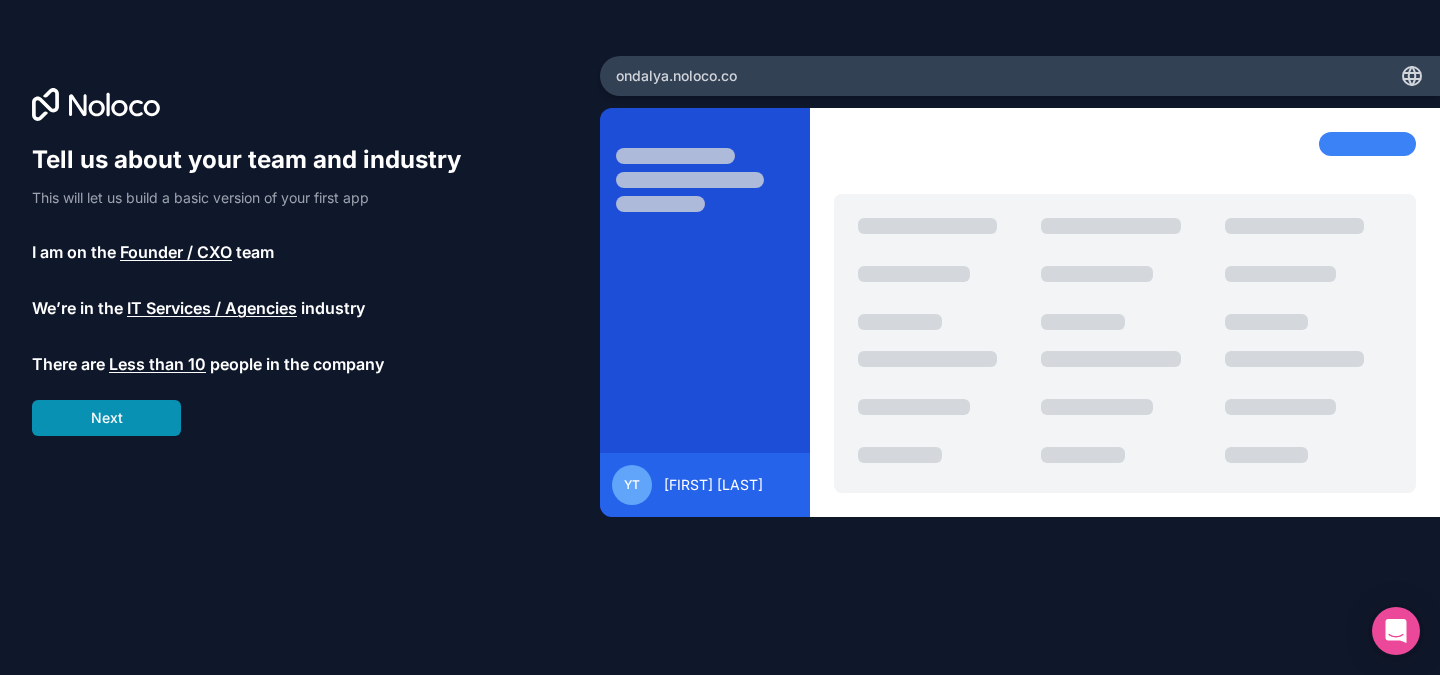 click on "Next" at bounding box center (106, 418) 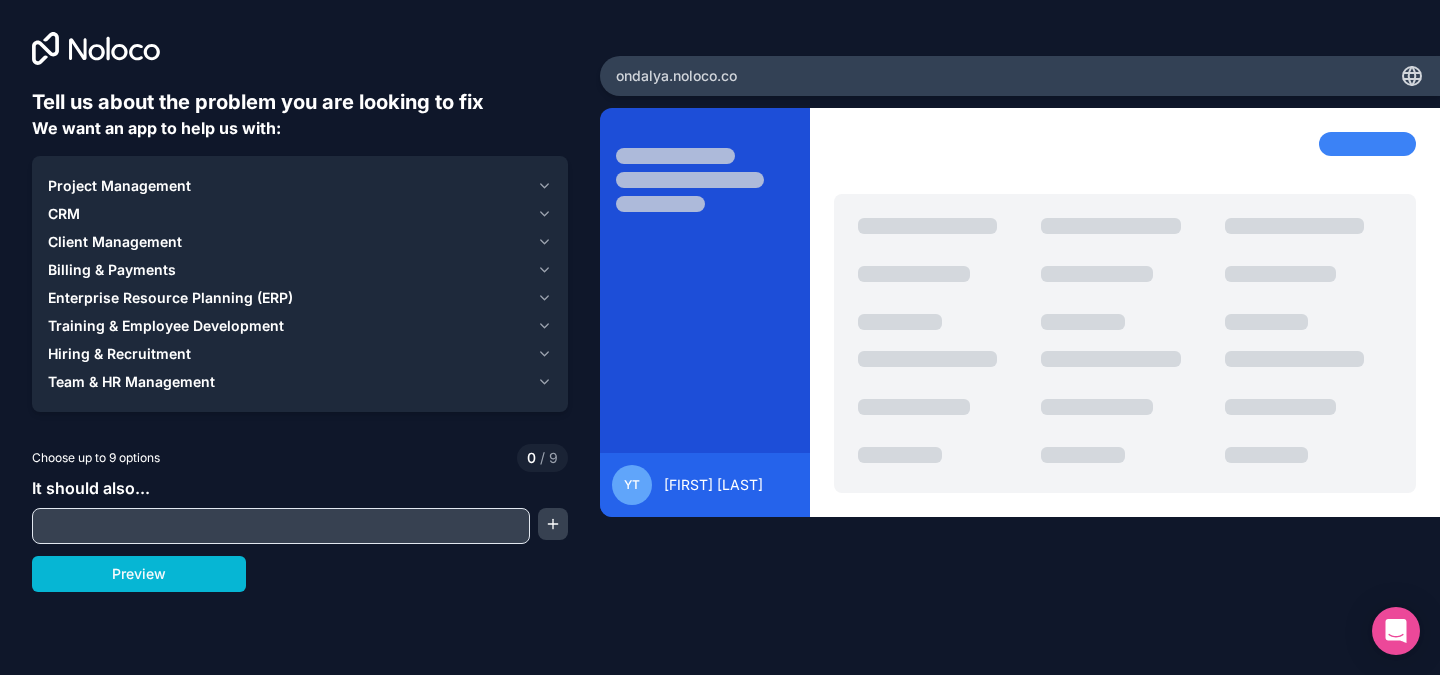 click at bounding box center (281, 526) 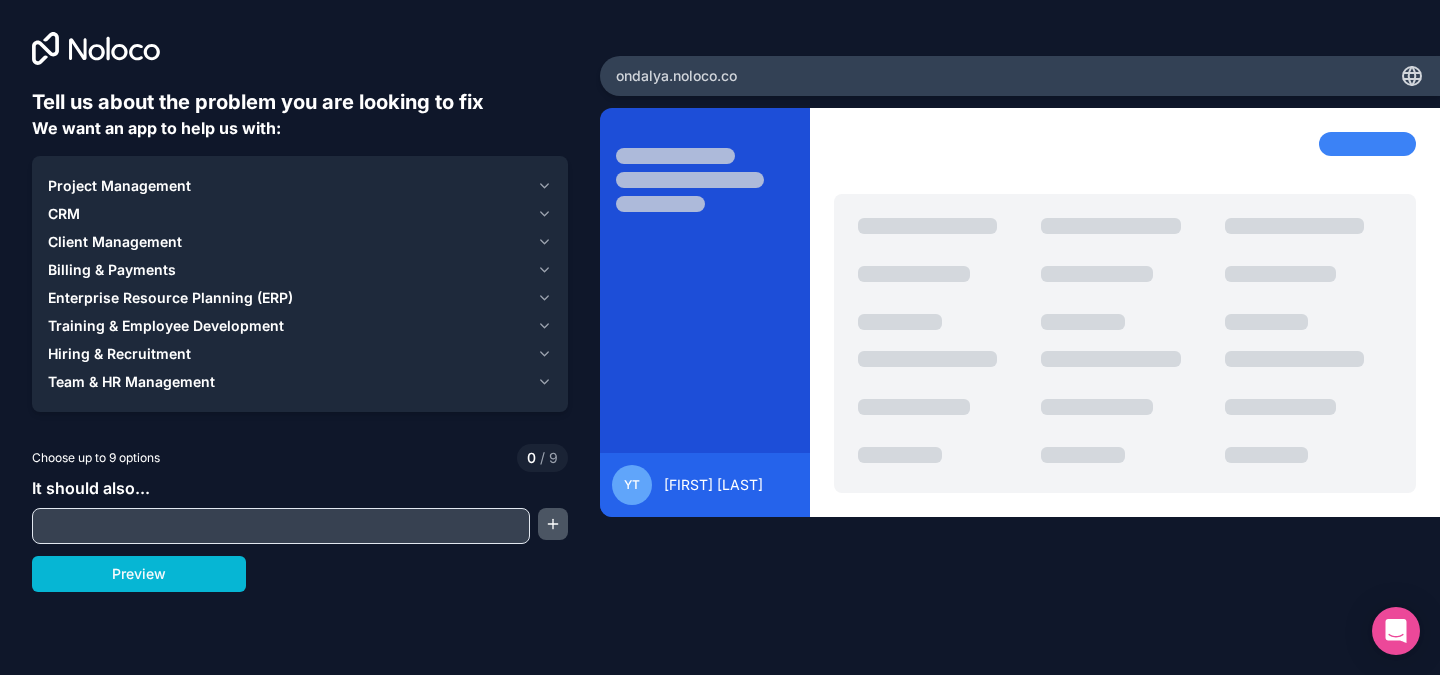 click at bounding box center [553, 524] 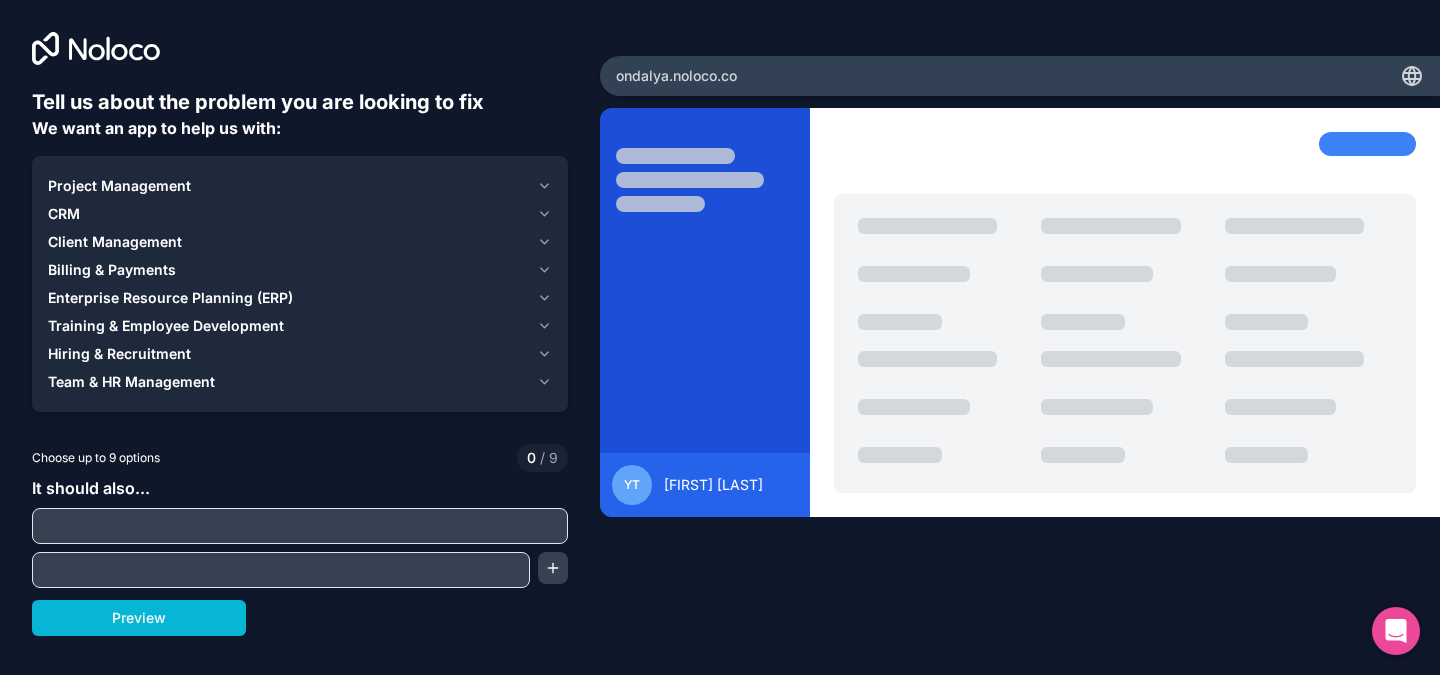 click at bounding box center [300, 526] 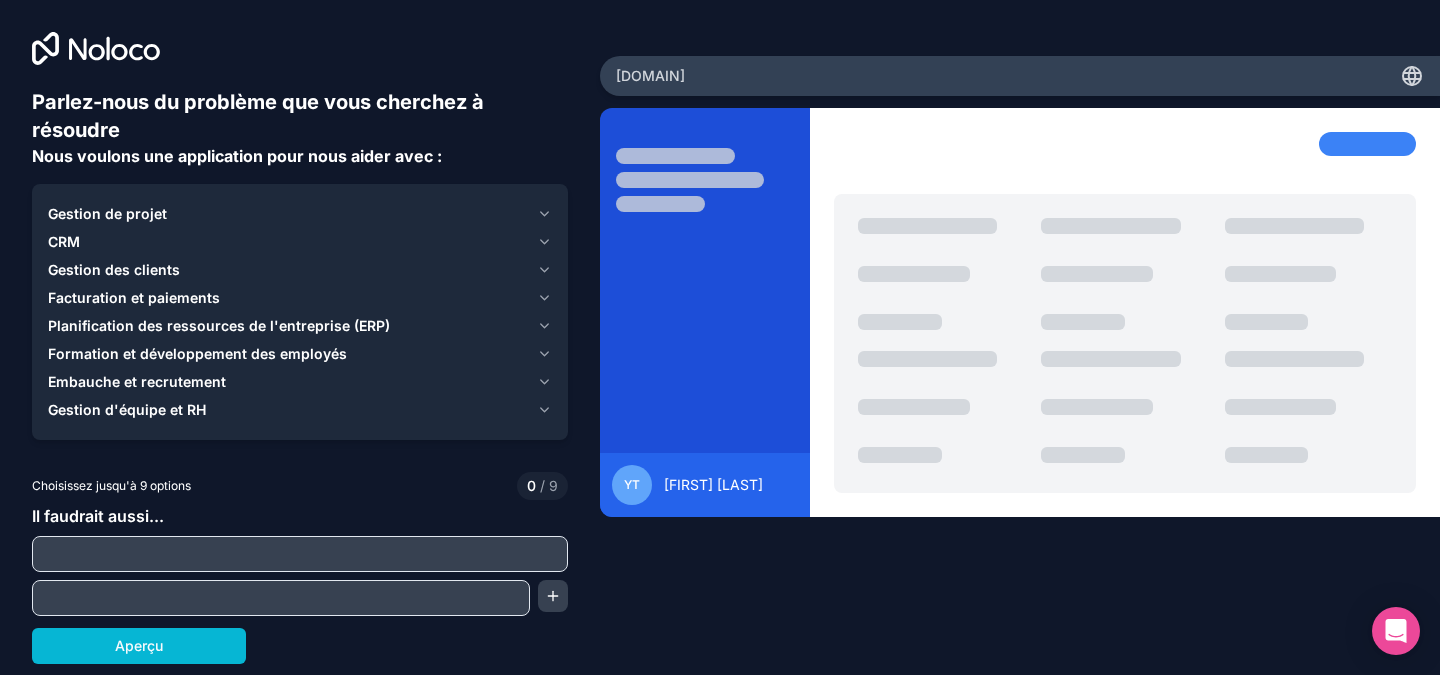 click on "Gestion de projet" at bounding box center [300, 214] 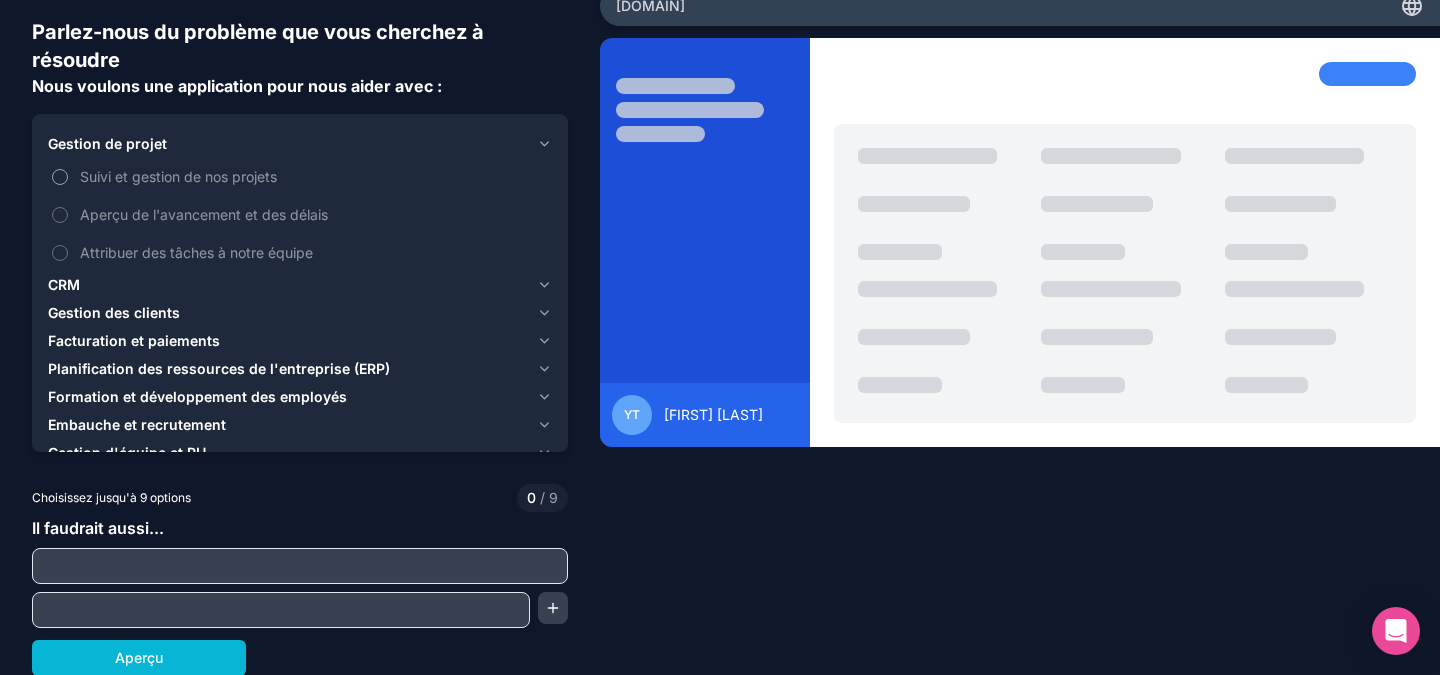 scroll, scrollTop: 70, scrollLeft: 0, axis: vertical 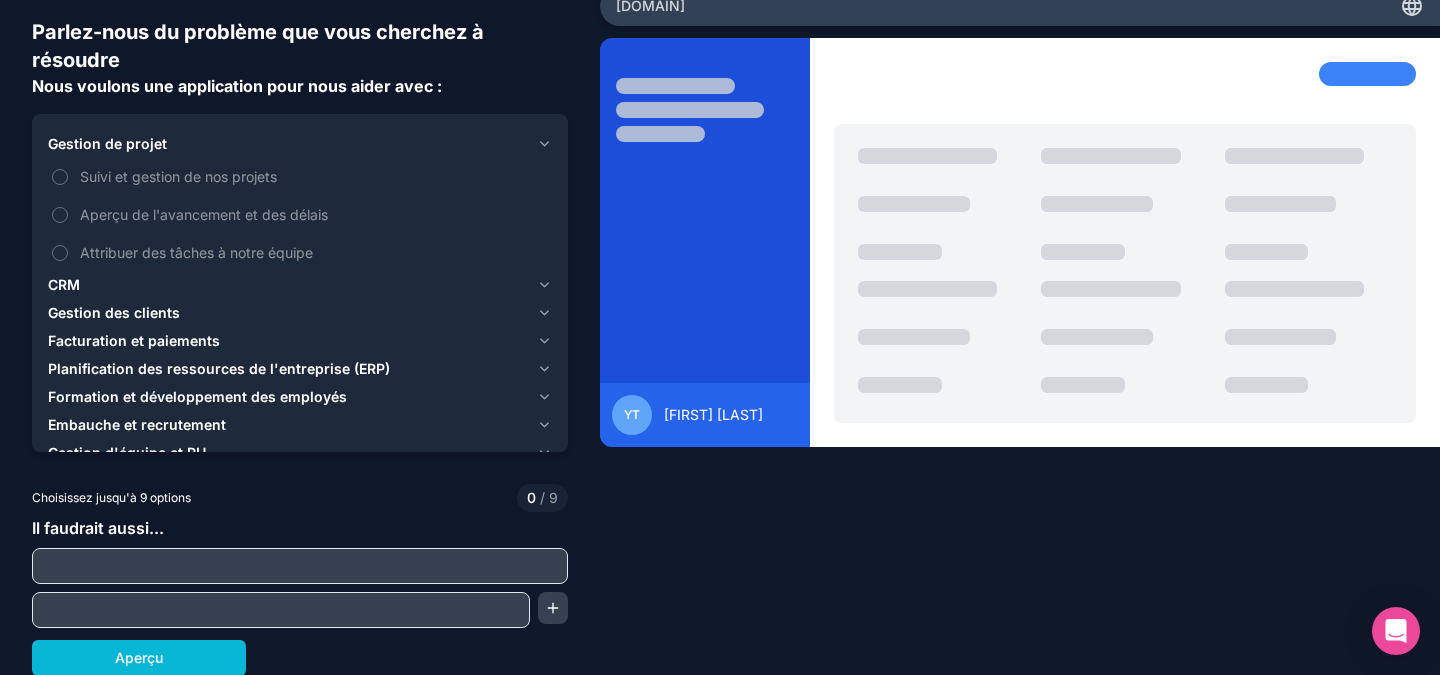 click on "Gestion des clients" at bounding box center [114, 312] 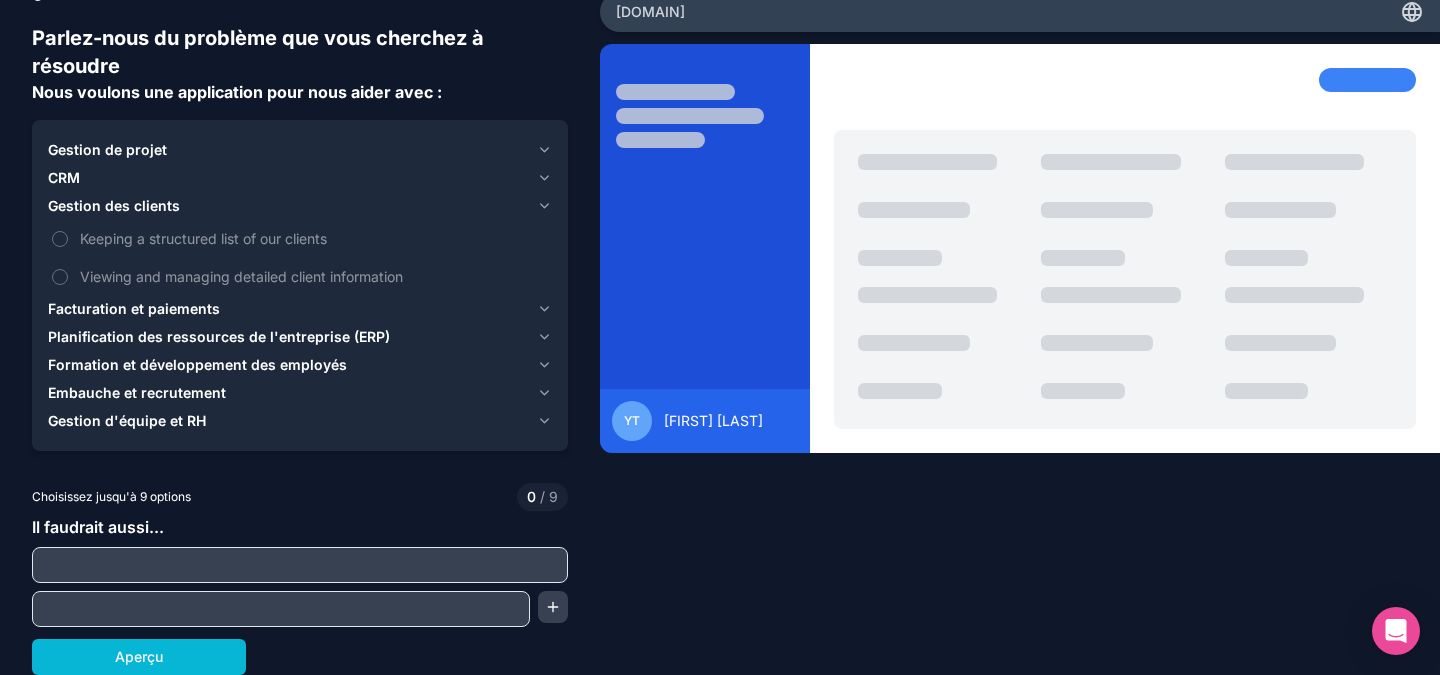 scroll, scrollTop: 64, scrollLeft: 0, axis: vertical 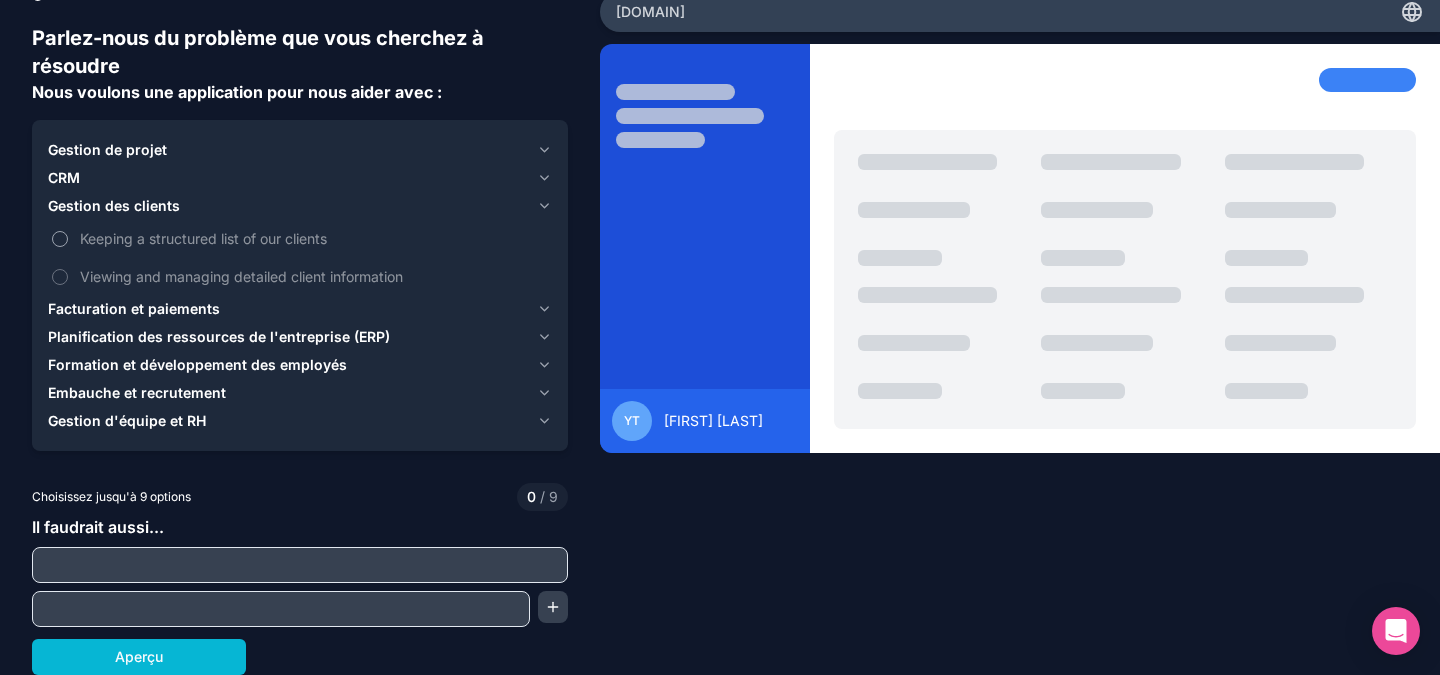 click on "Keeping a structured list of our clients" at bounding box center [60, 239] 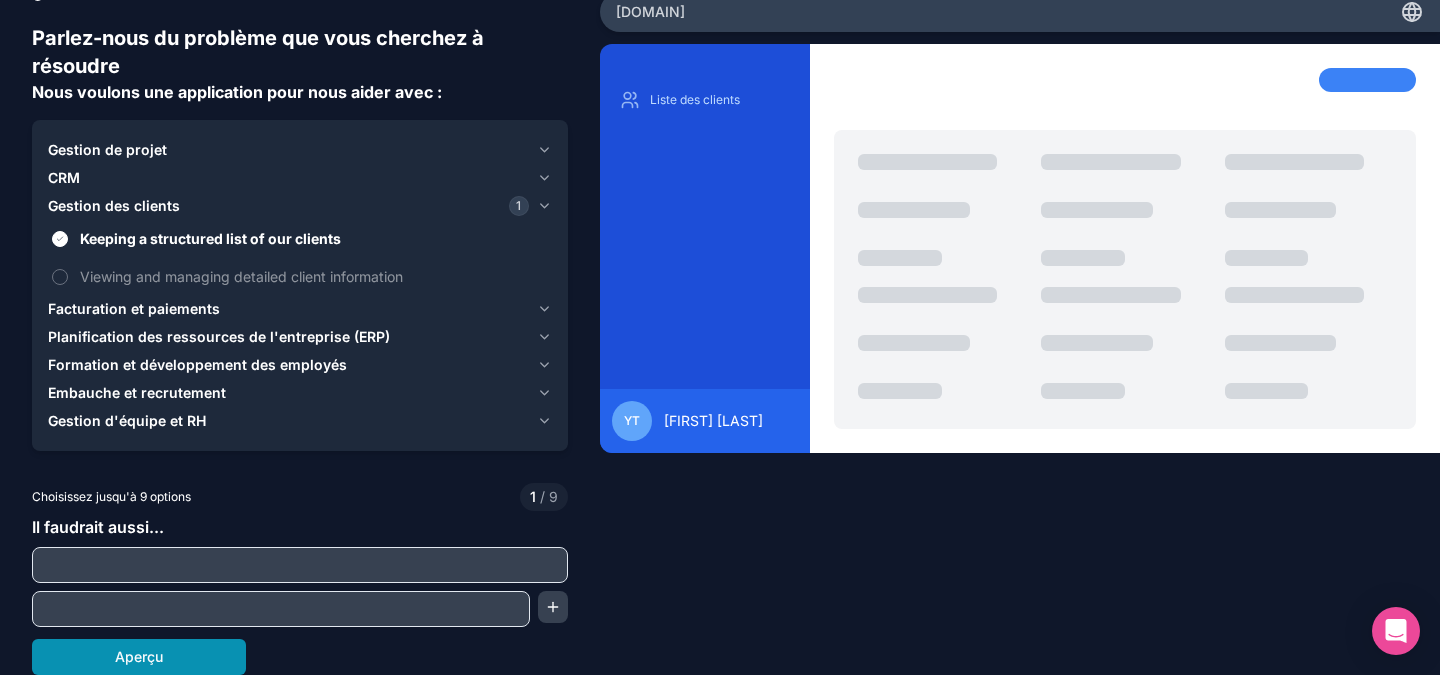 click on "Aperçu" at bounding box center (139, 656) 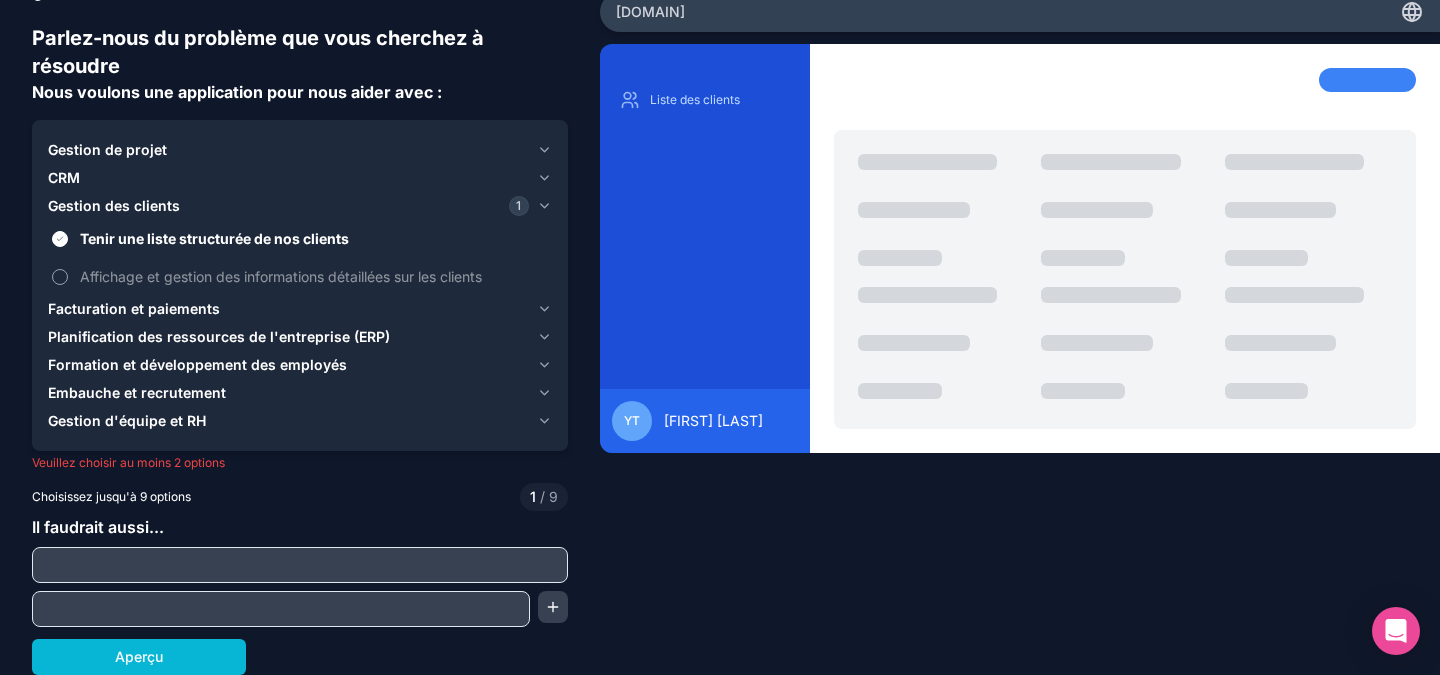 click on "Affichage et gestion des informations détaillées sur les clients" at bounding box center [60, 277] 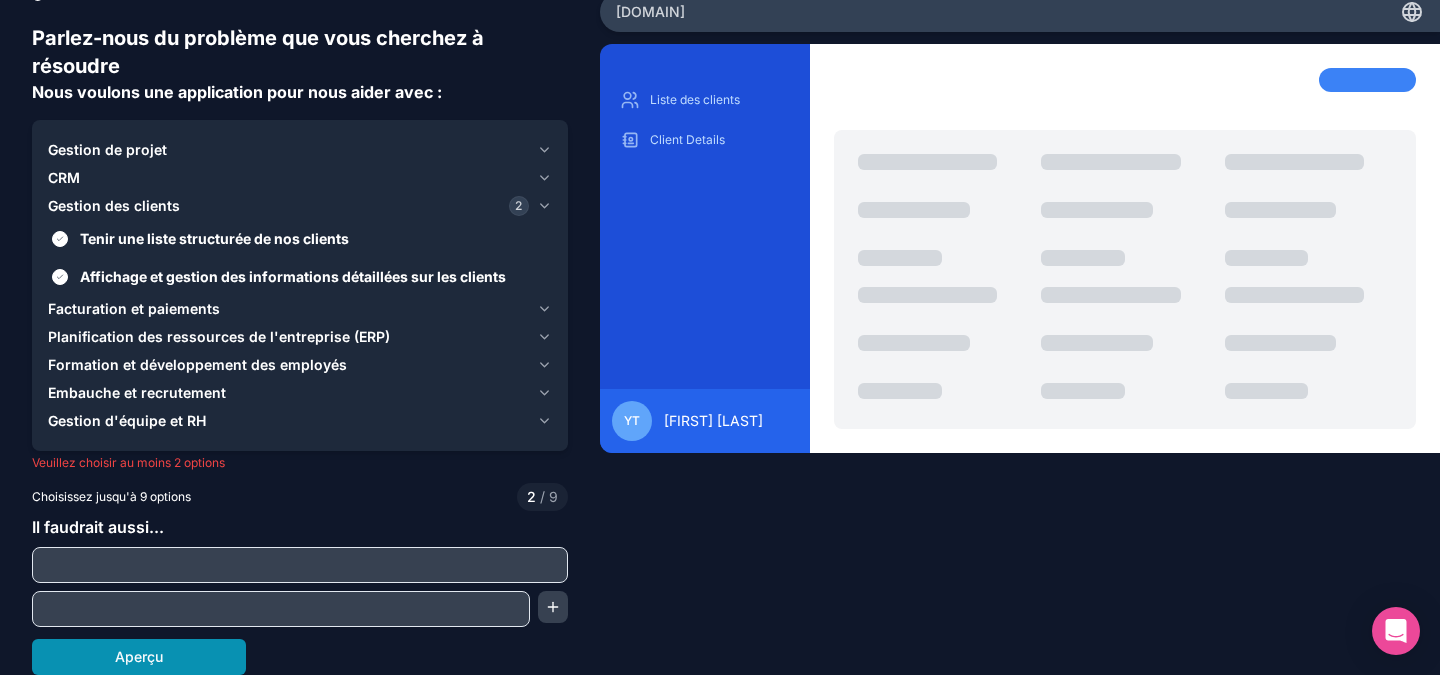click on "Aperçu" at bounding box center (139, 656) 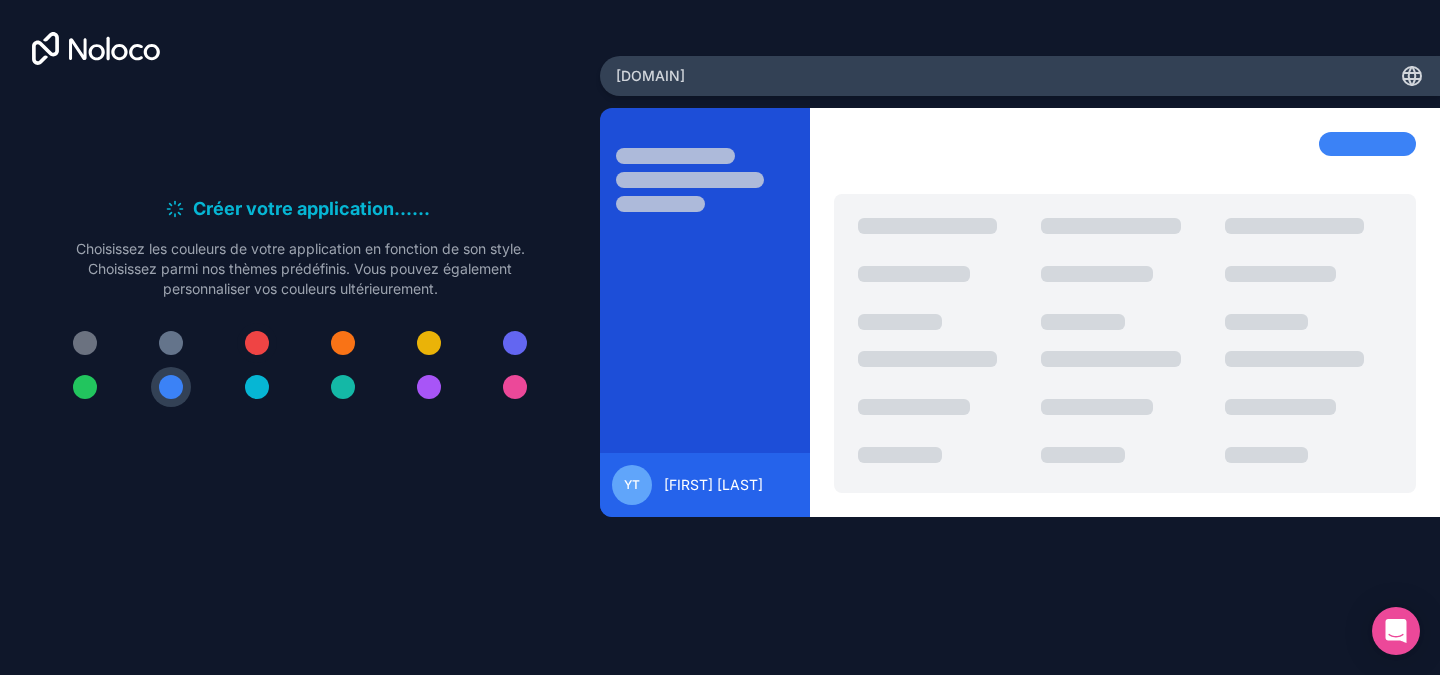 click at bounding box center (257, 343) 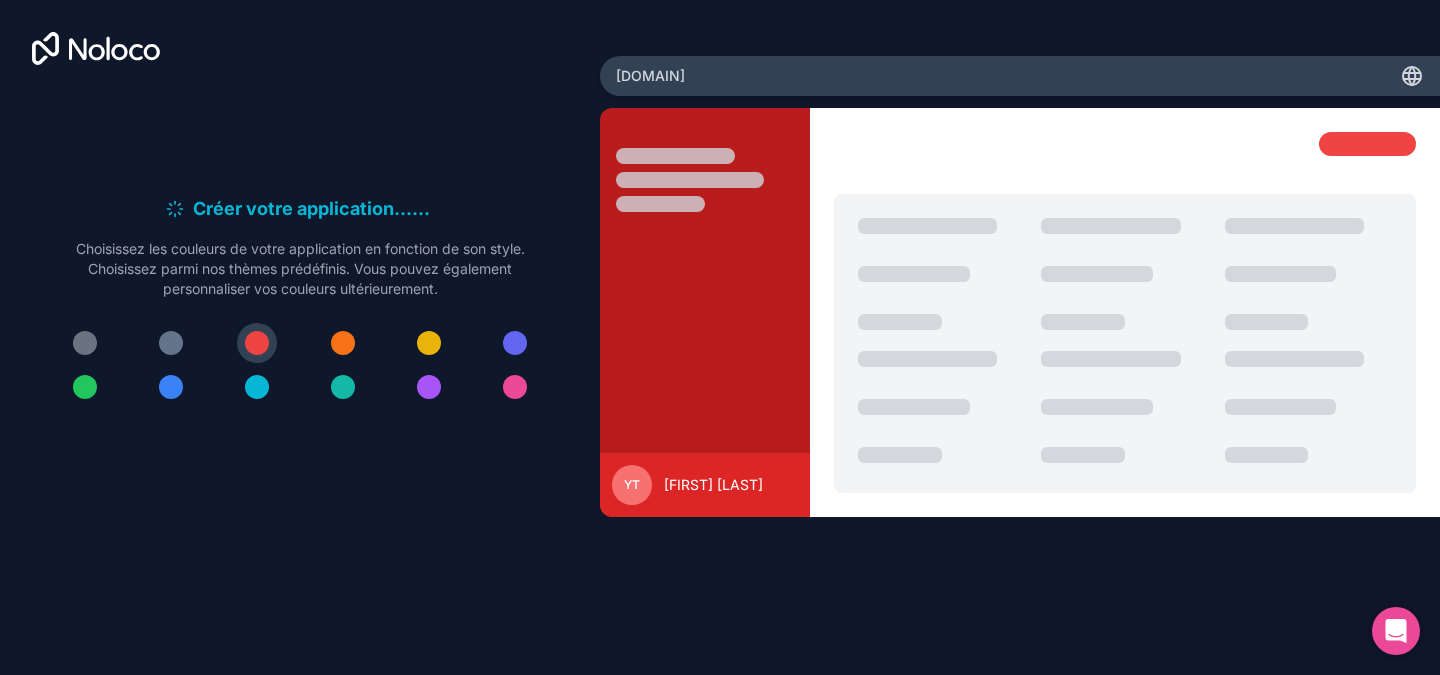 click at bounding box center [85, 387] 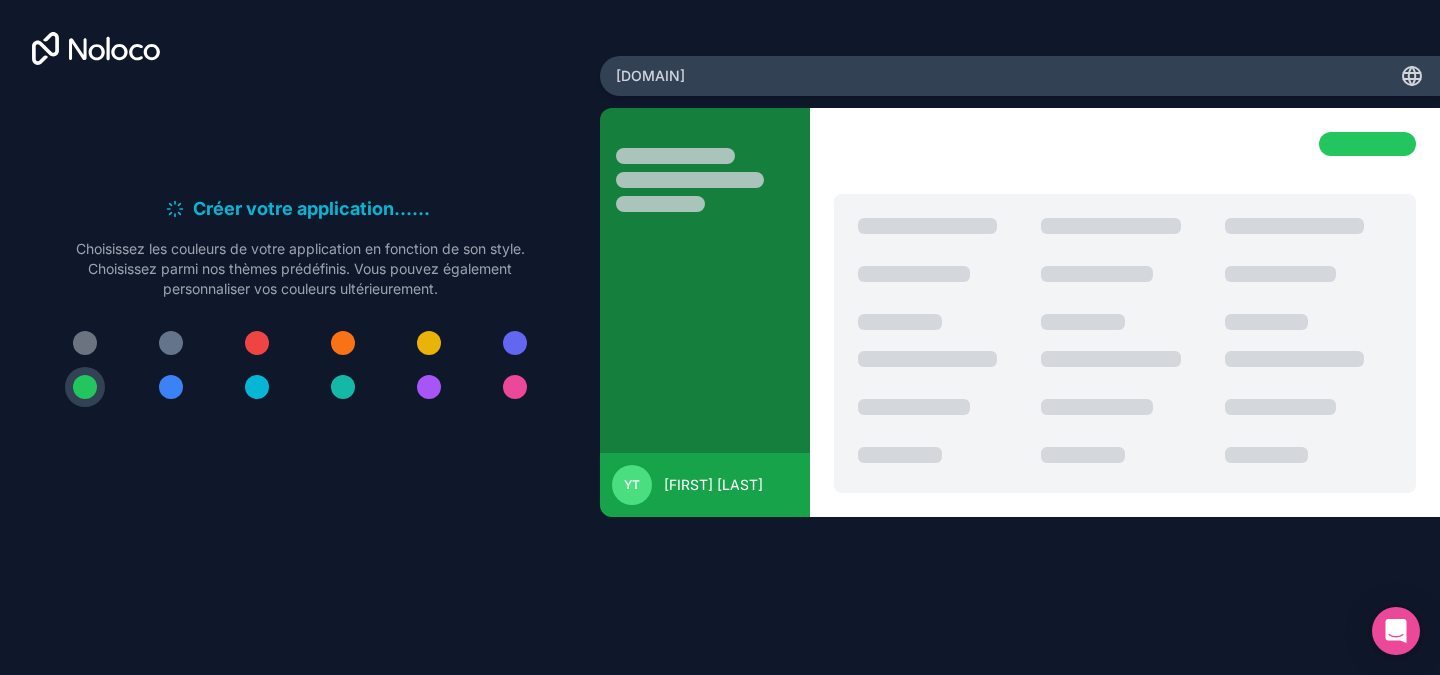 click at bounding box center (343, 387) 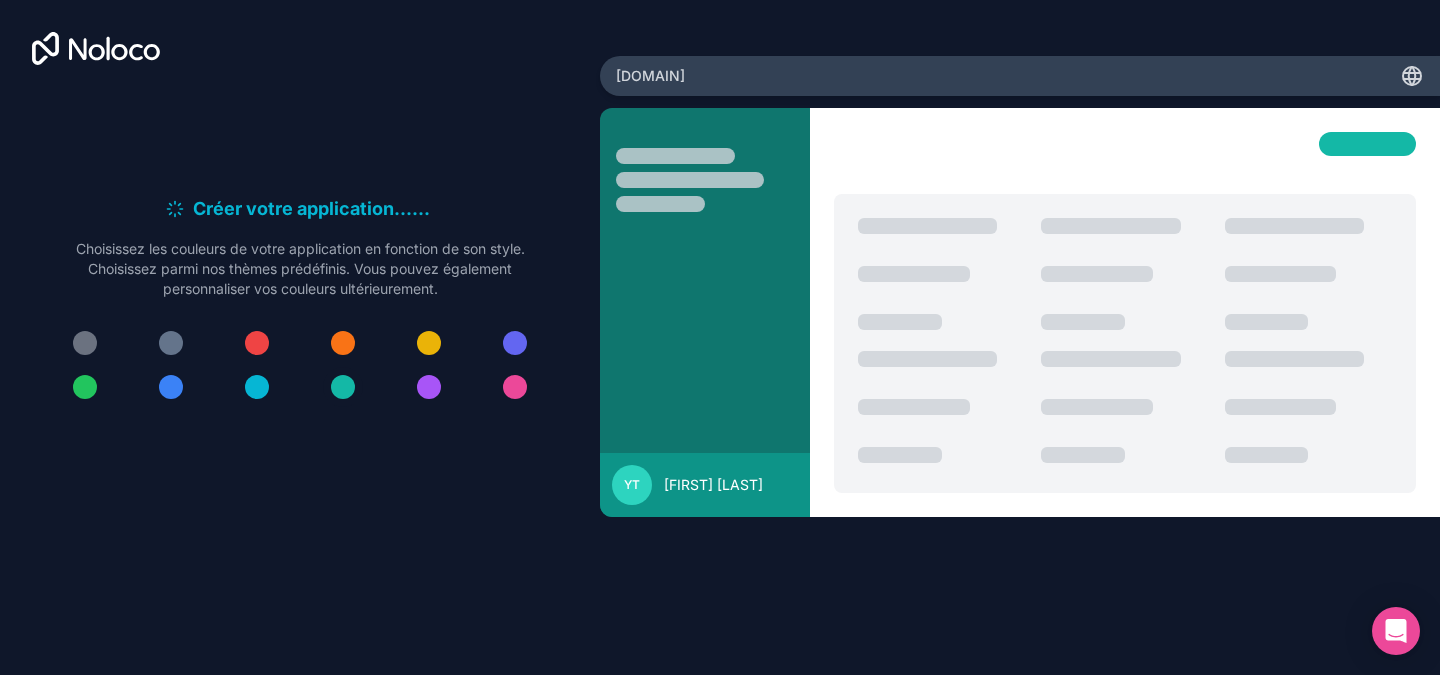 click at bounding box center (343, 387) 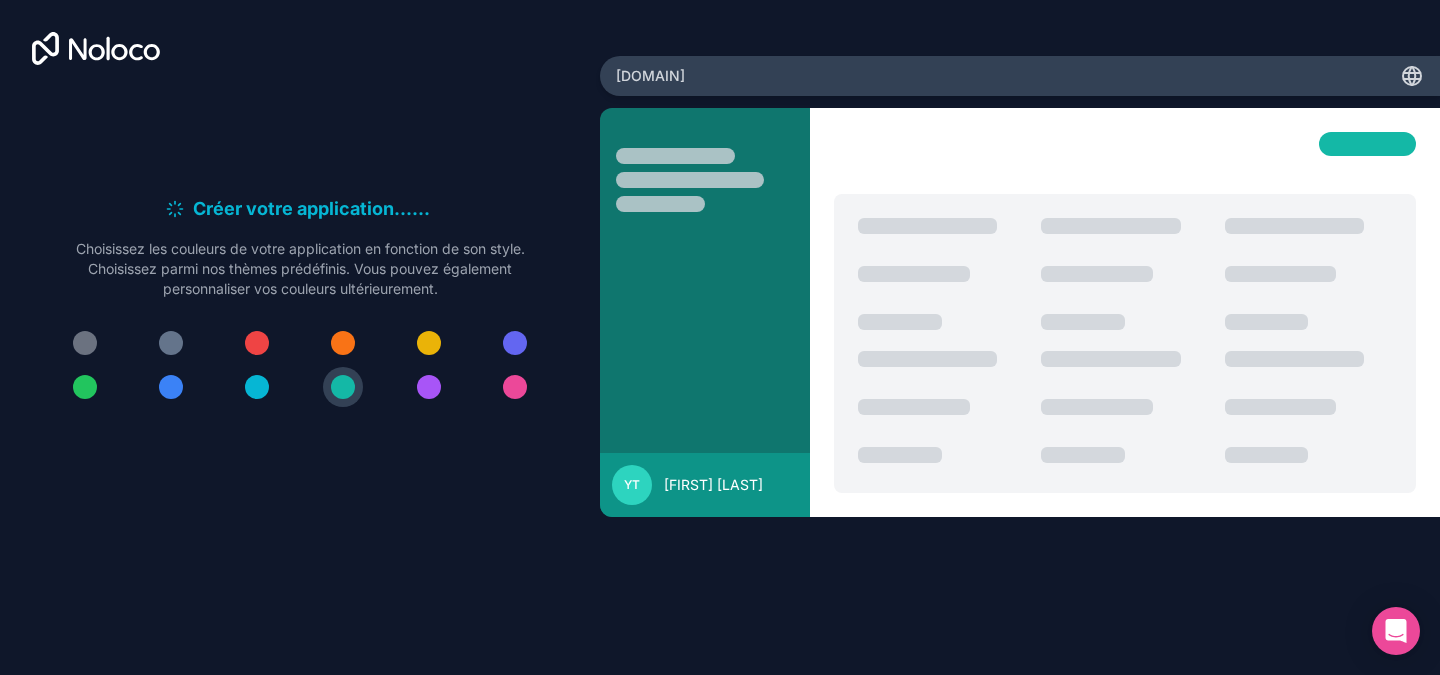 click at bounding box center (300, 365) 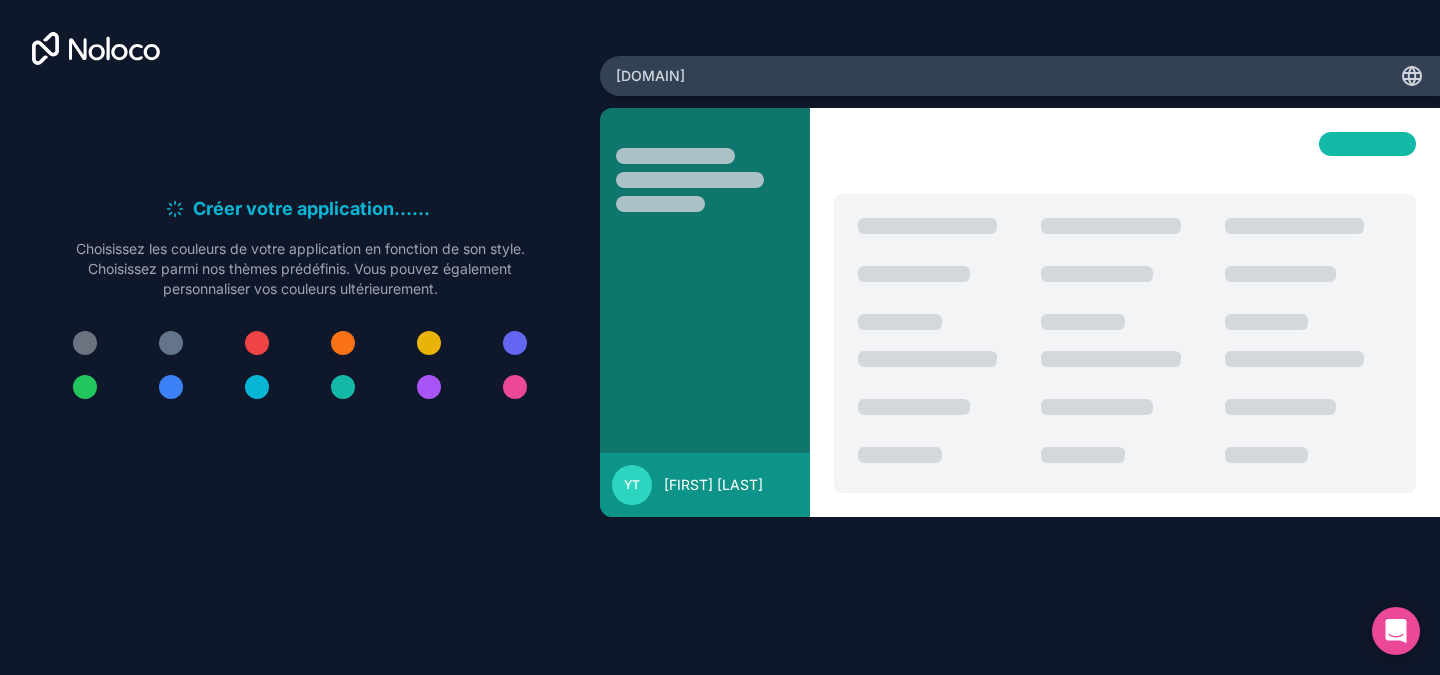 click at bounding box center [343, 387] 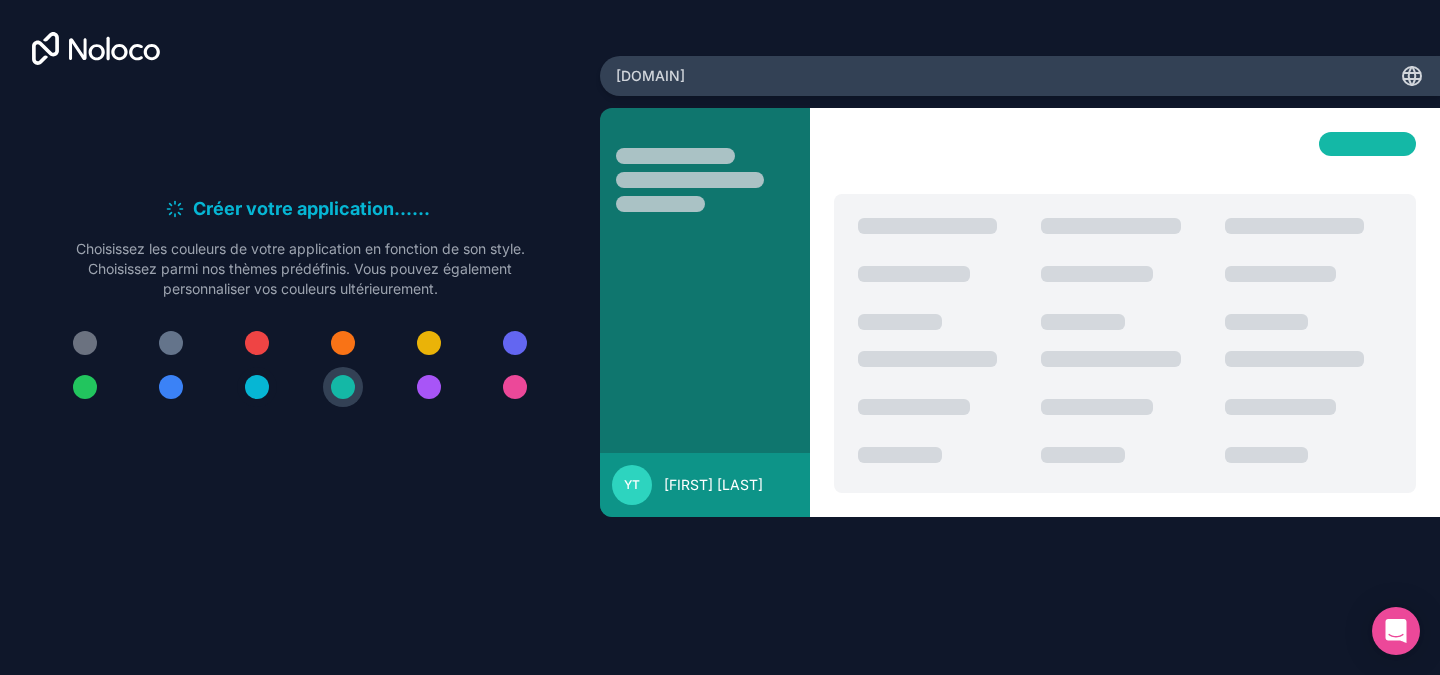 click at bounding box center (257, 387) 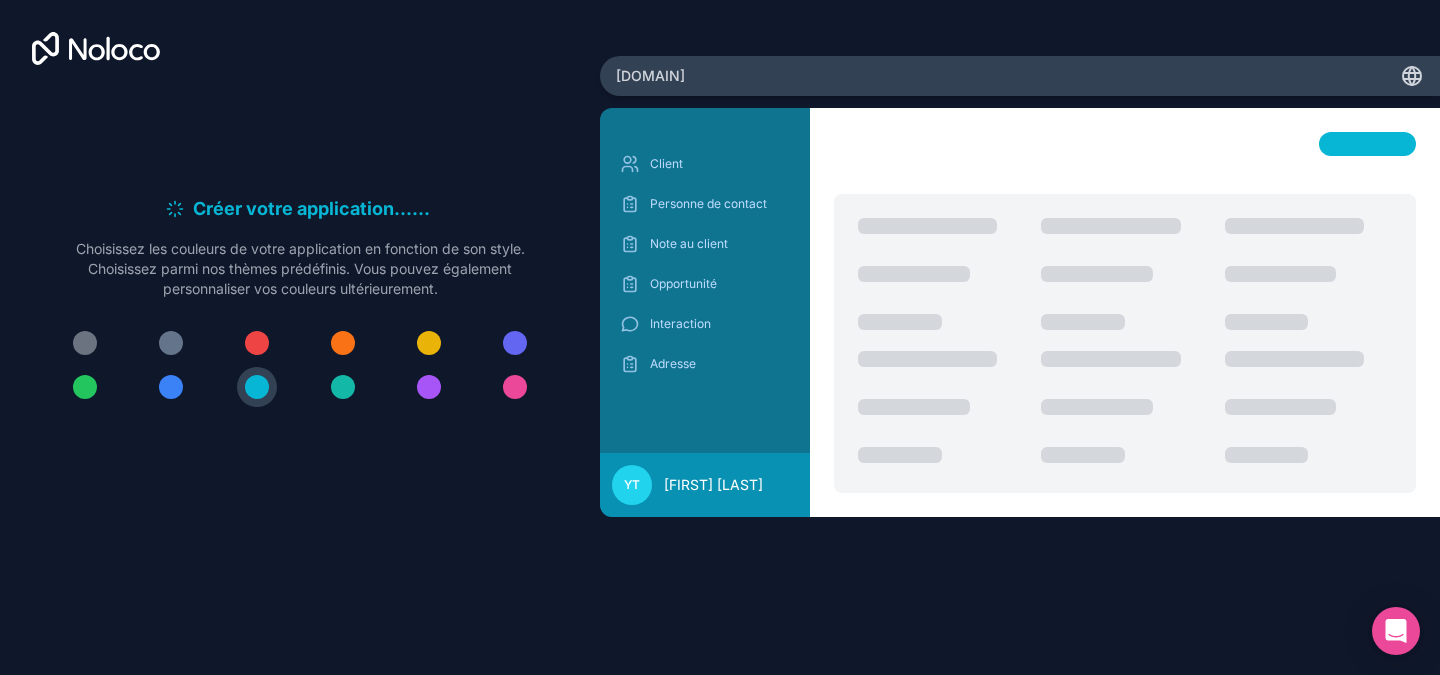 click at bounding box center (171, 343) 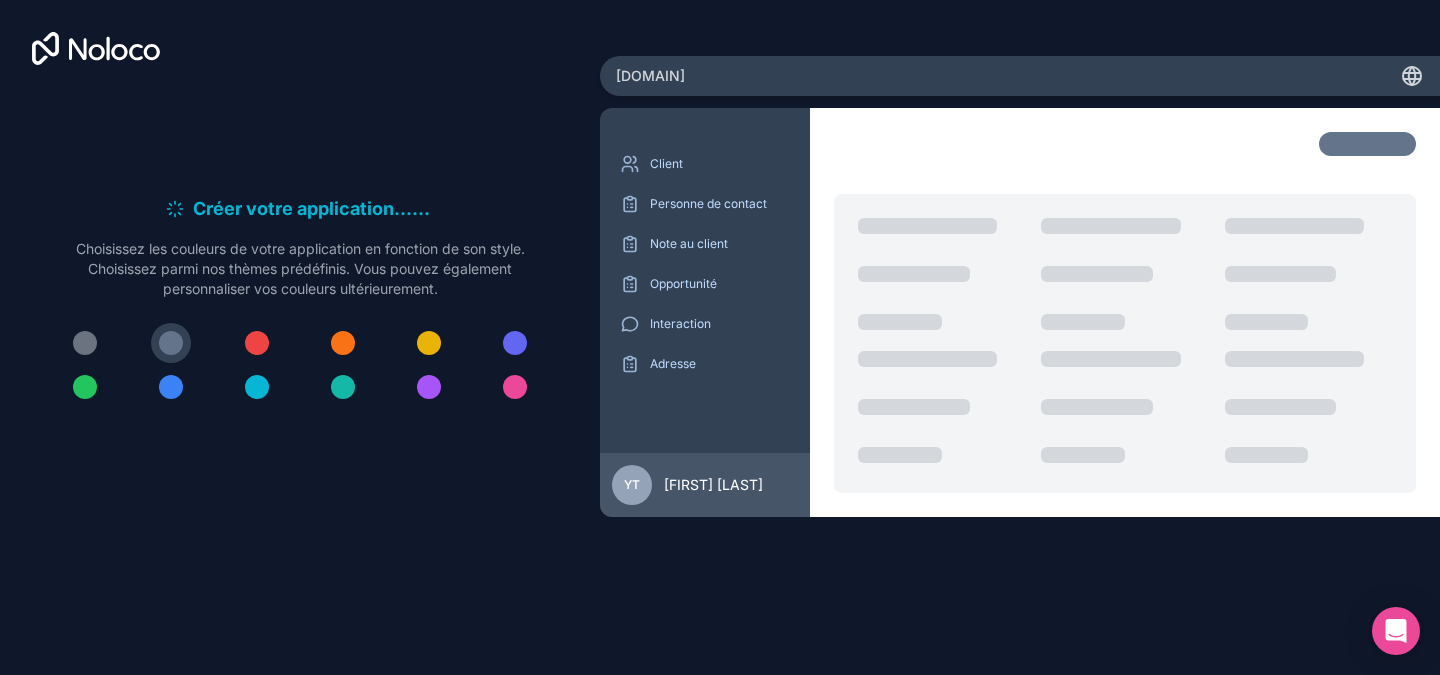 click at bounding box center (257, 387) 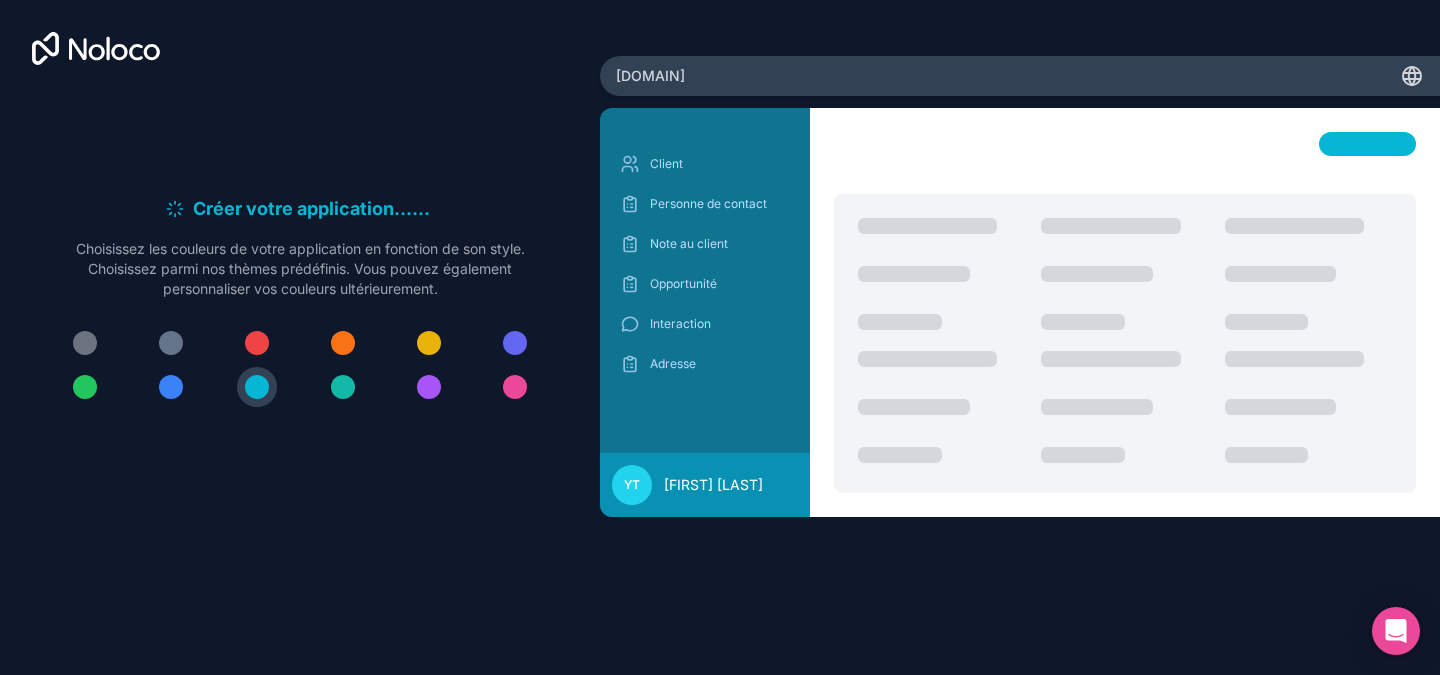 click on "[DOMAIN]" at bounding box center [1020, 76] 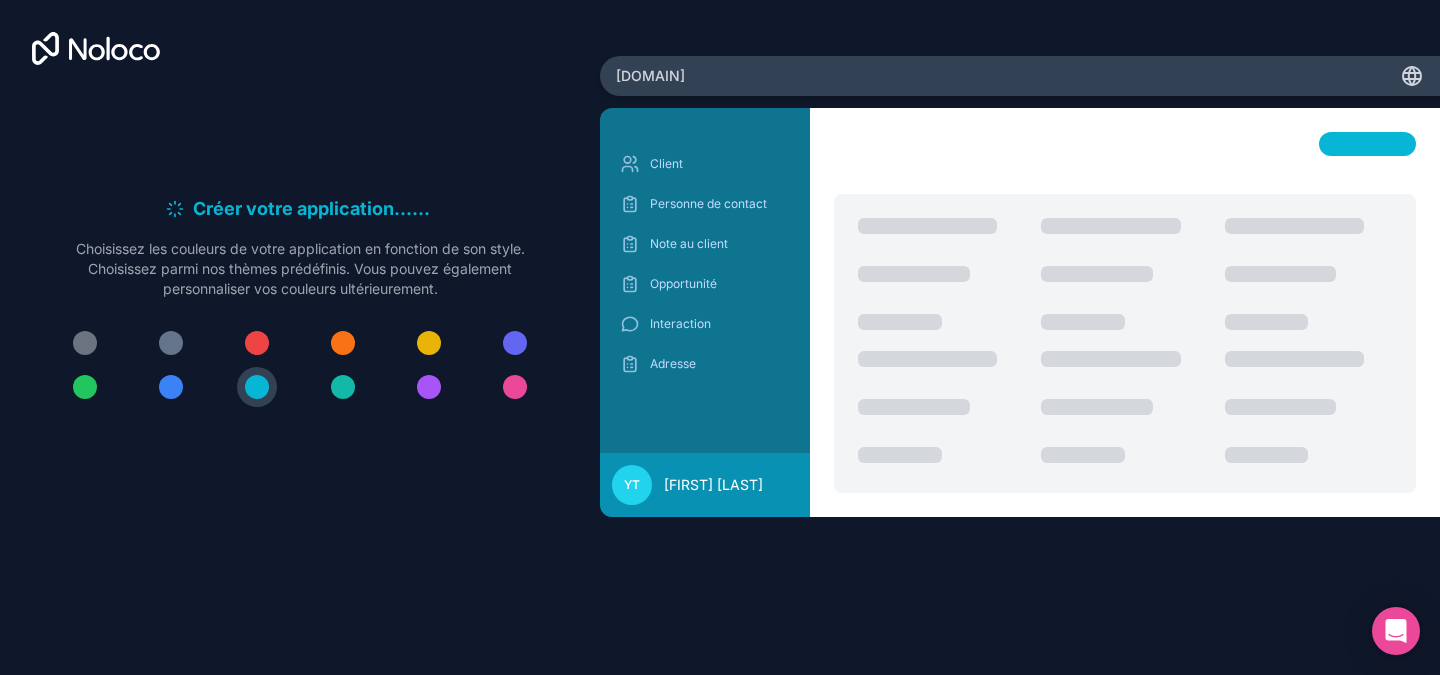 click on "[DOMAIN]" at bounding box center [1020, 76] 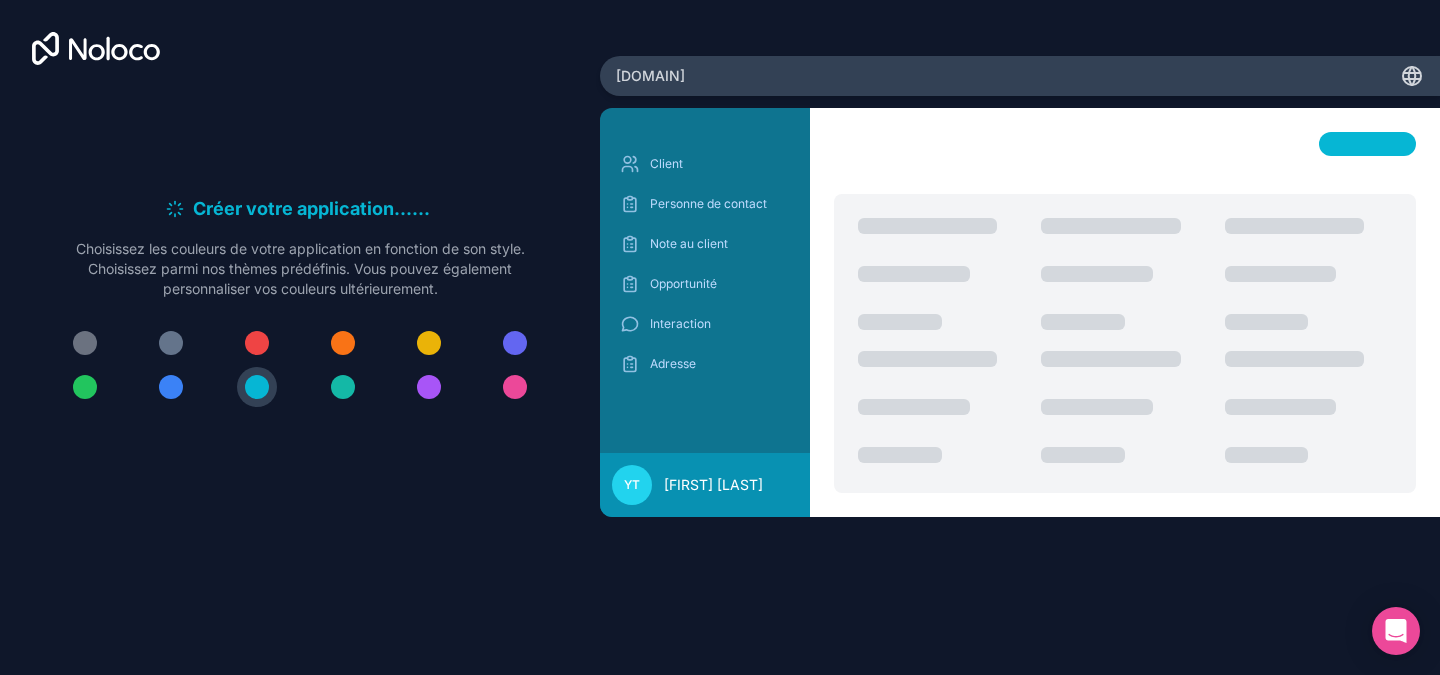 click at bounding box center (1289, 343) 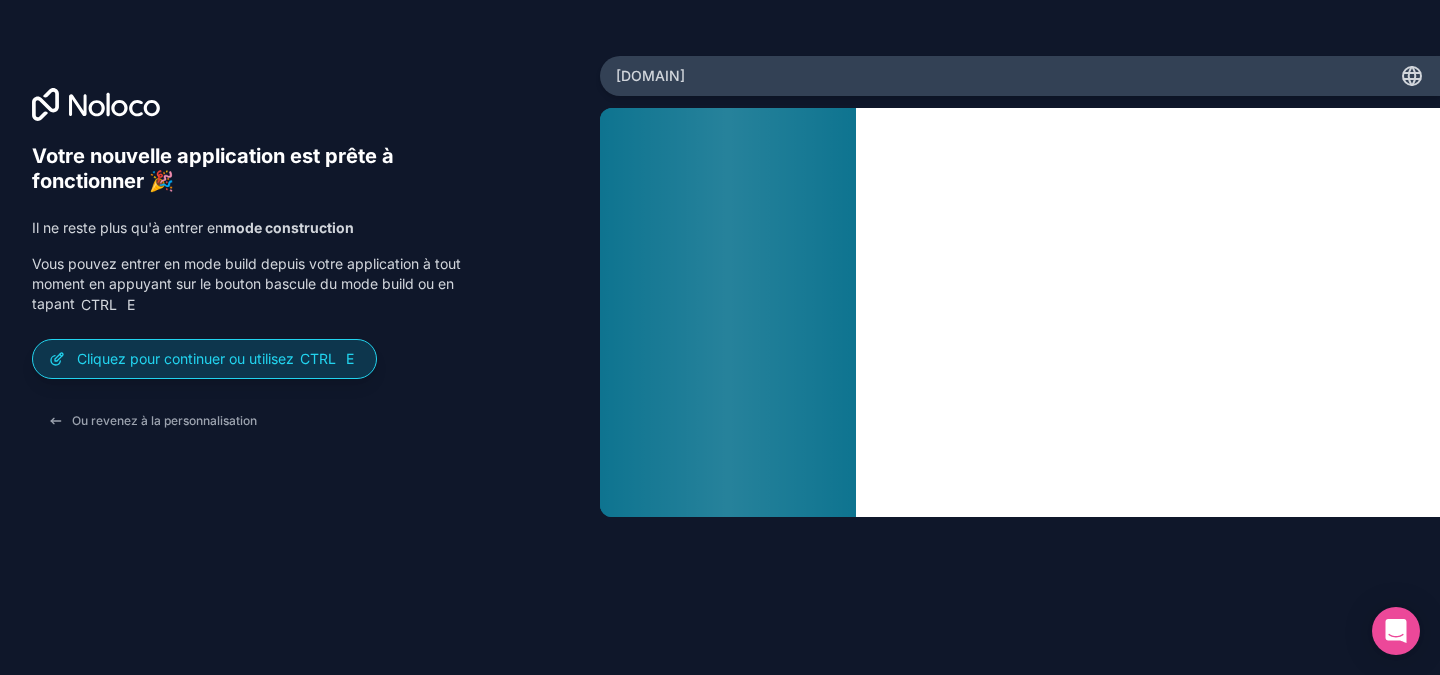 click on "Cliquez pour continuer ou utilisez" at bounding box center (185, 359) 